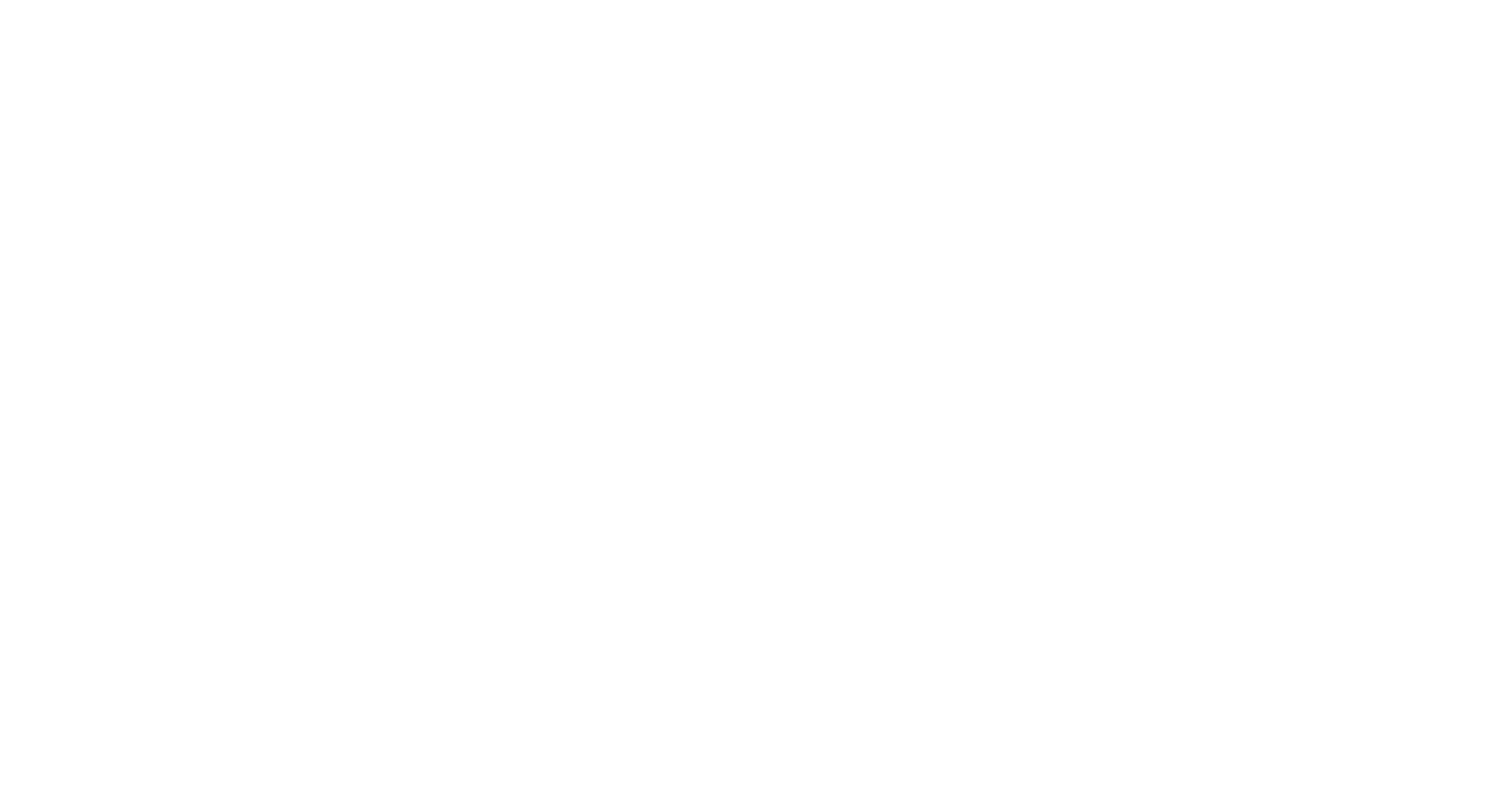 scroll, scrollTop: 0, scrollLeft: 0, axis: both 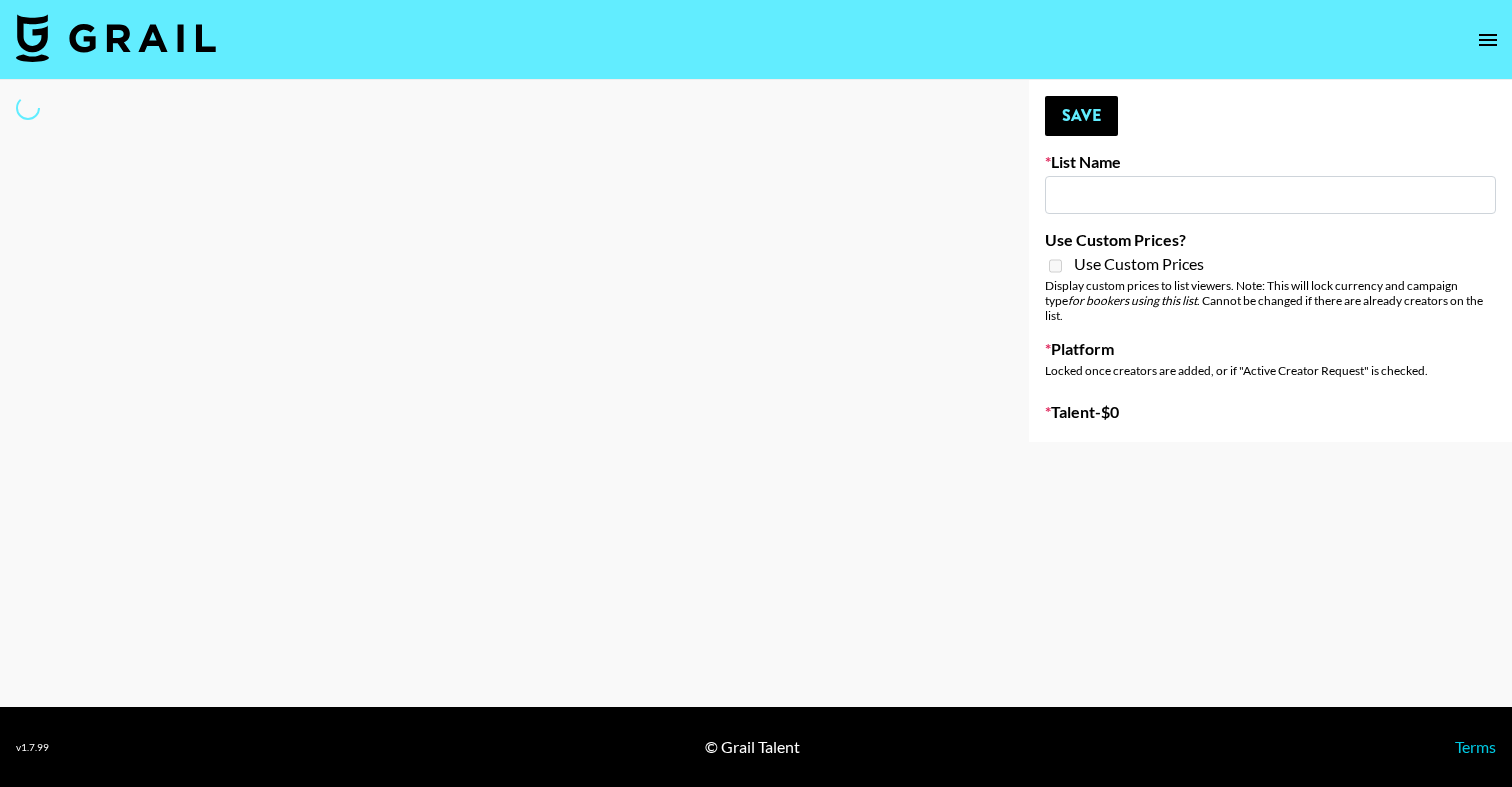 select on "Song" 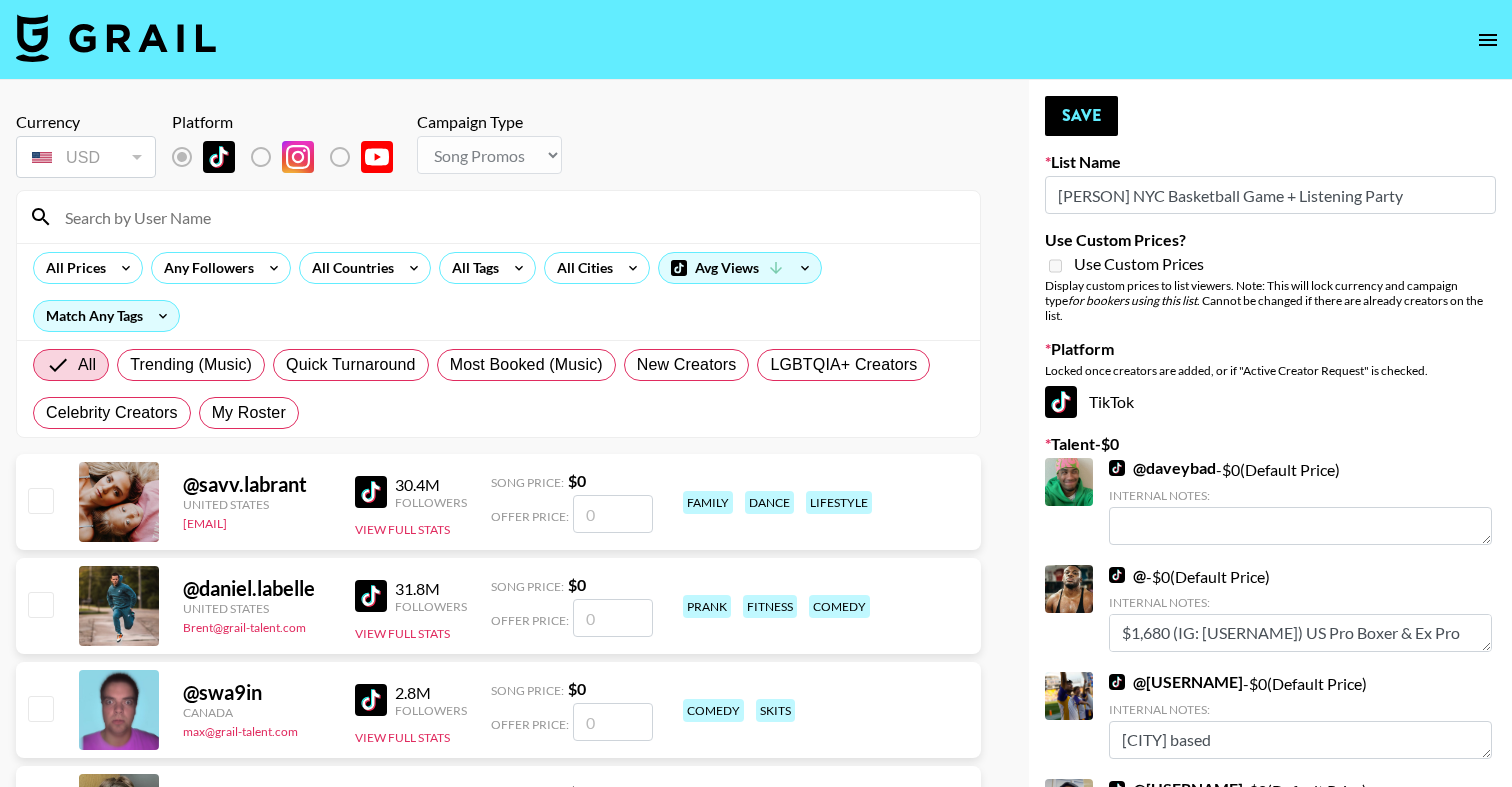 type on "[PERSON] NYC Basketball Game + Listening Party" 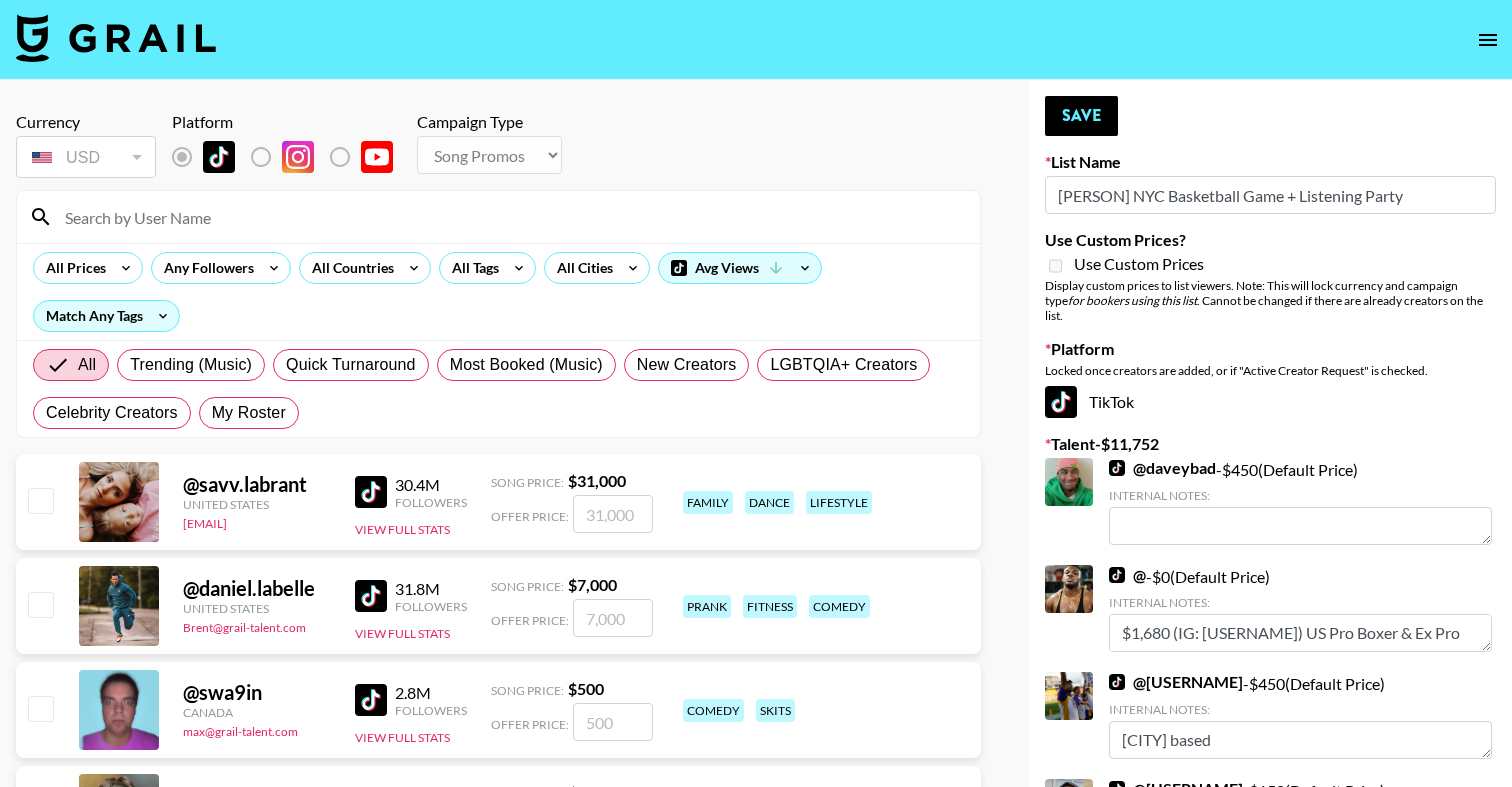 click at bounding box center (510, 217) 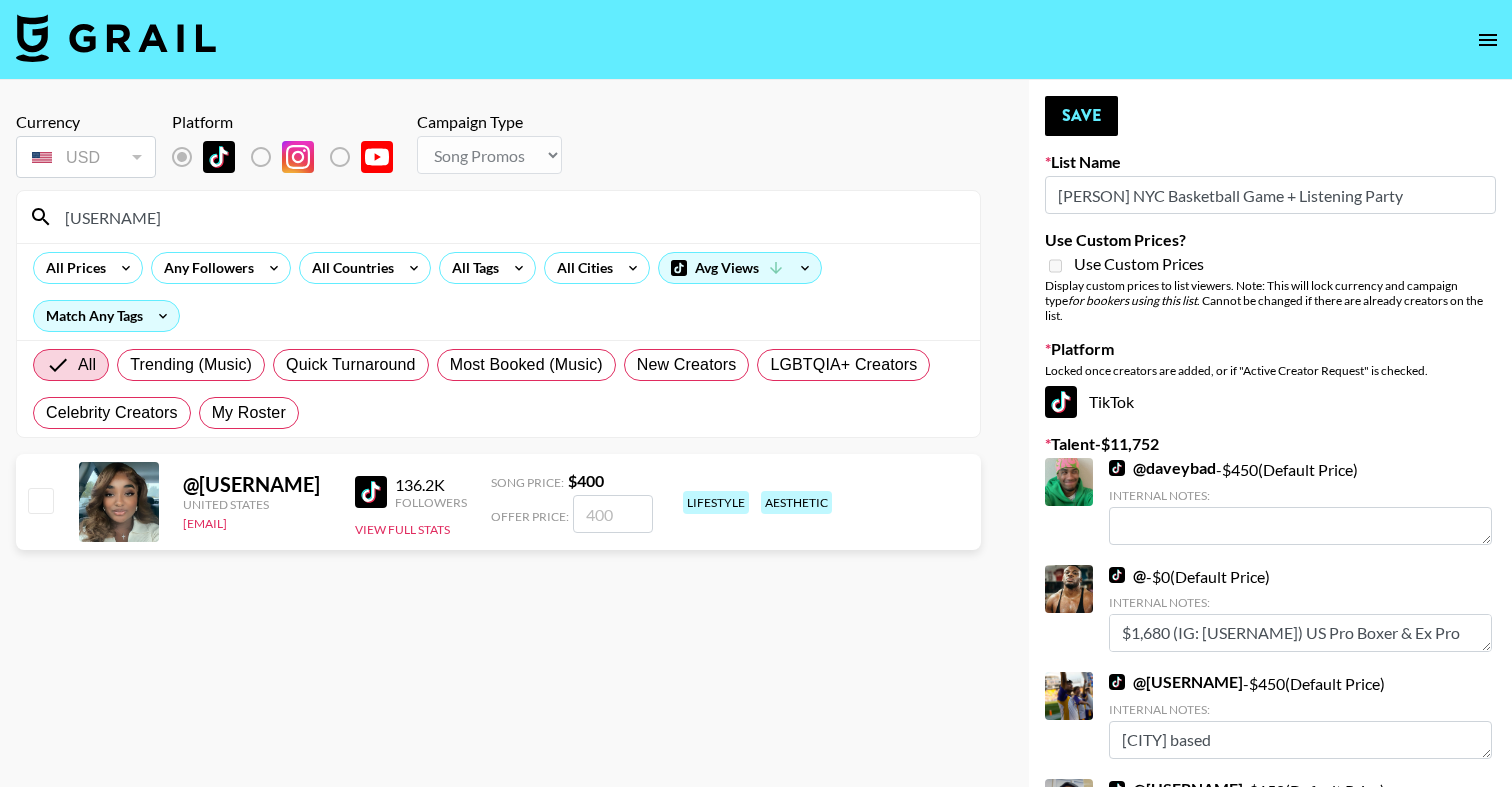 type on "hannahst" 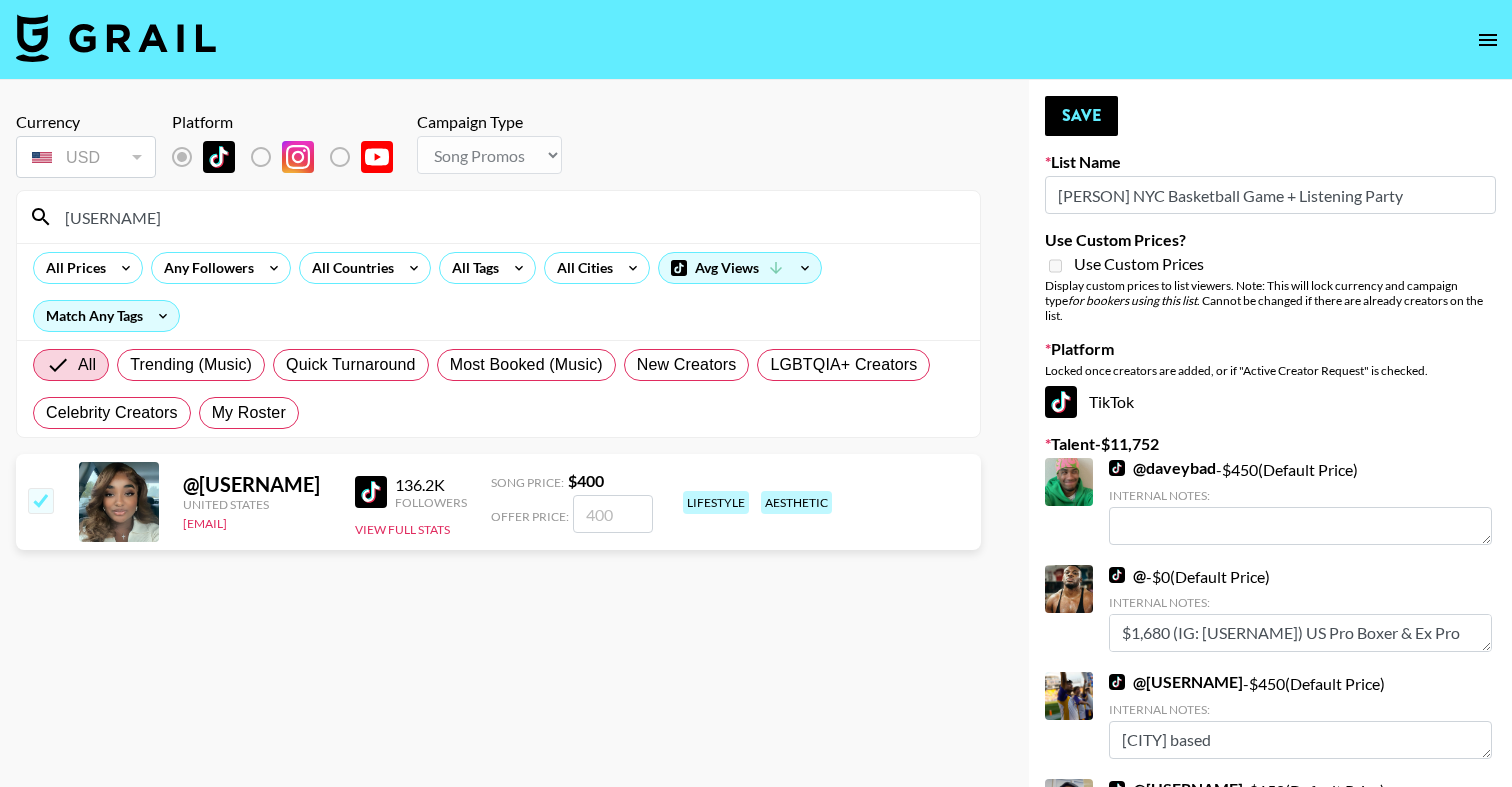 checkbox on "true" 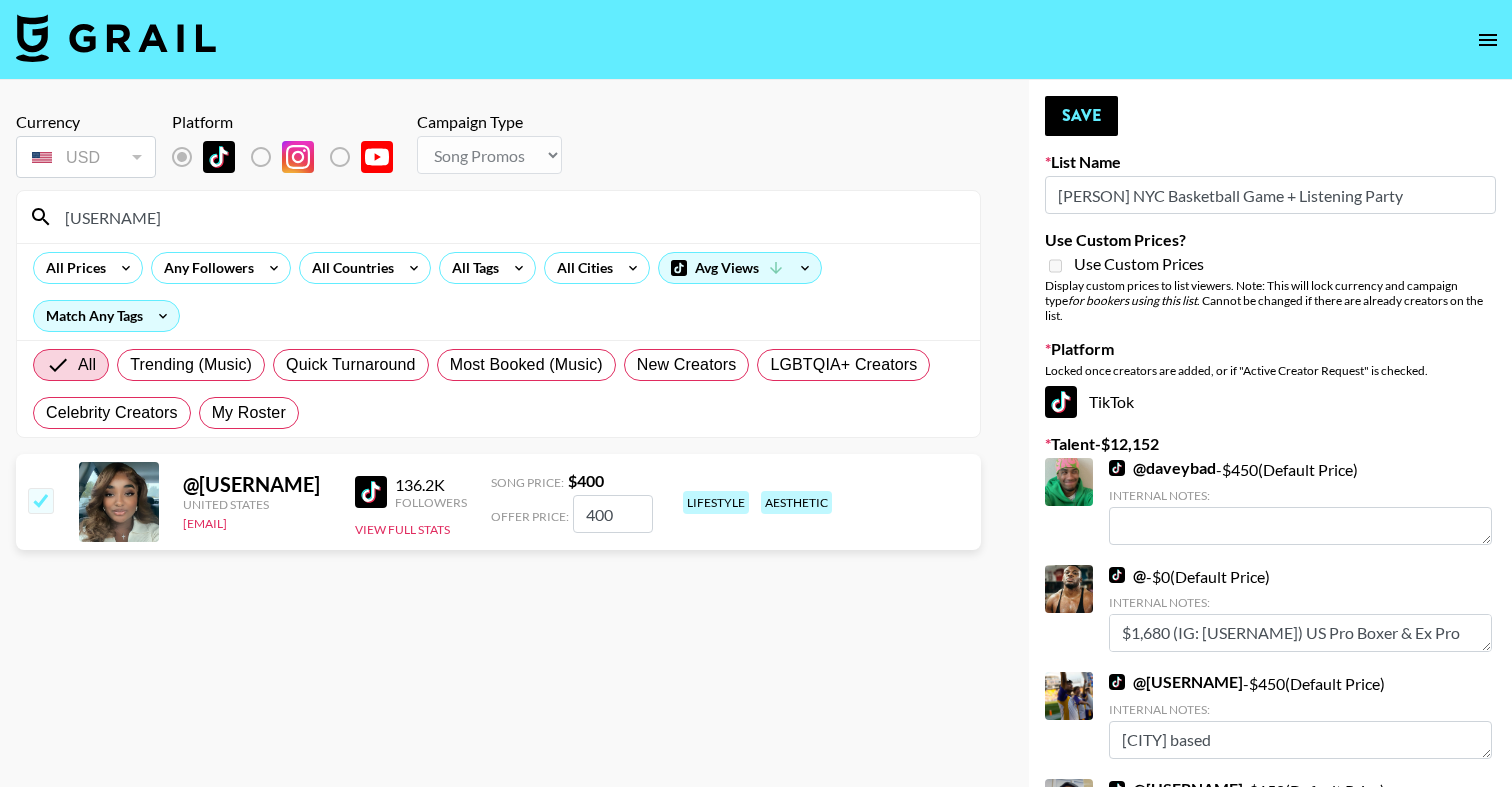 click on "400" at bounding box center [613, 514] 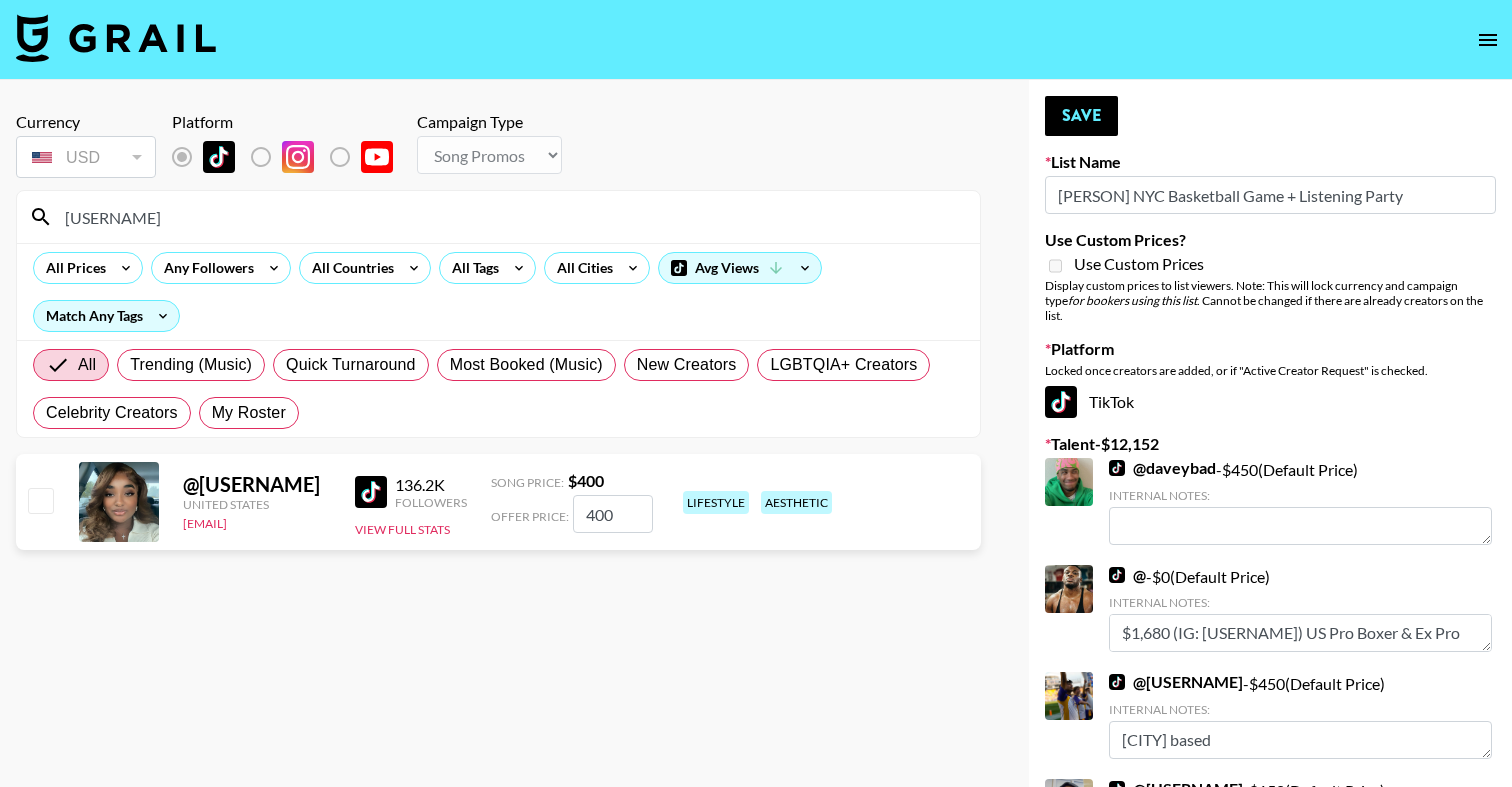 checkbox on "false" 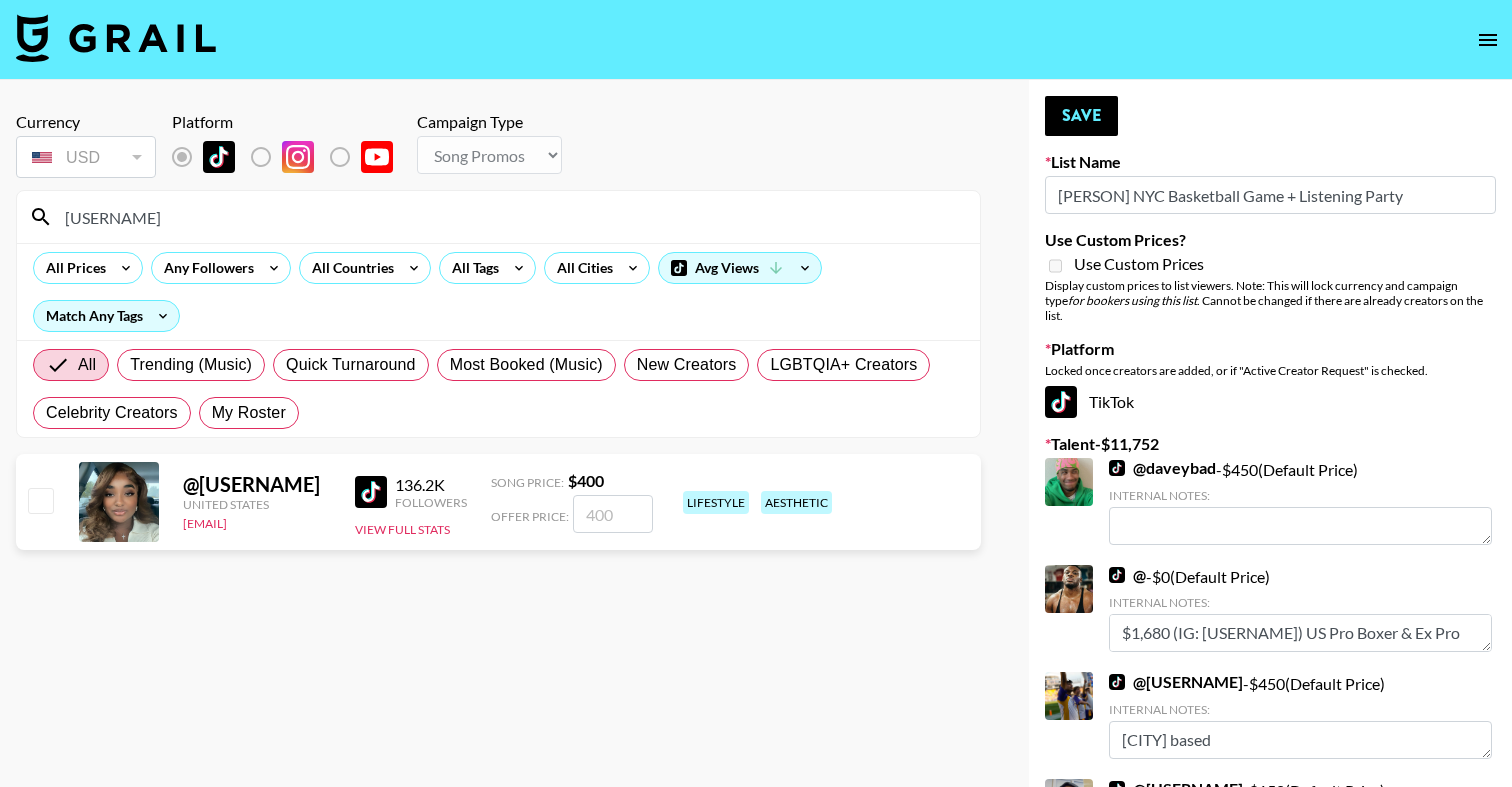 type on "5" 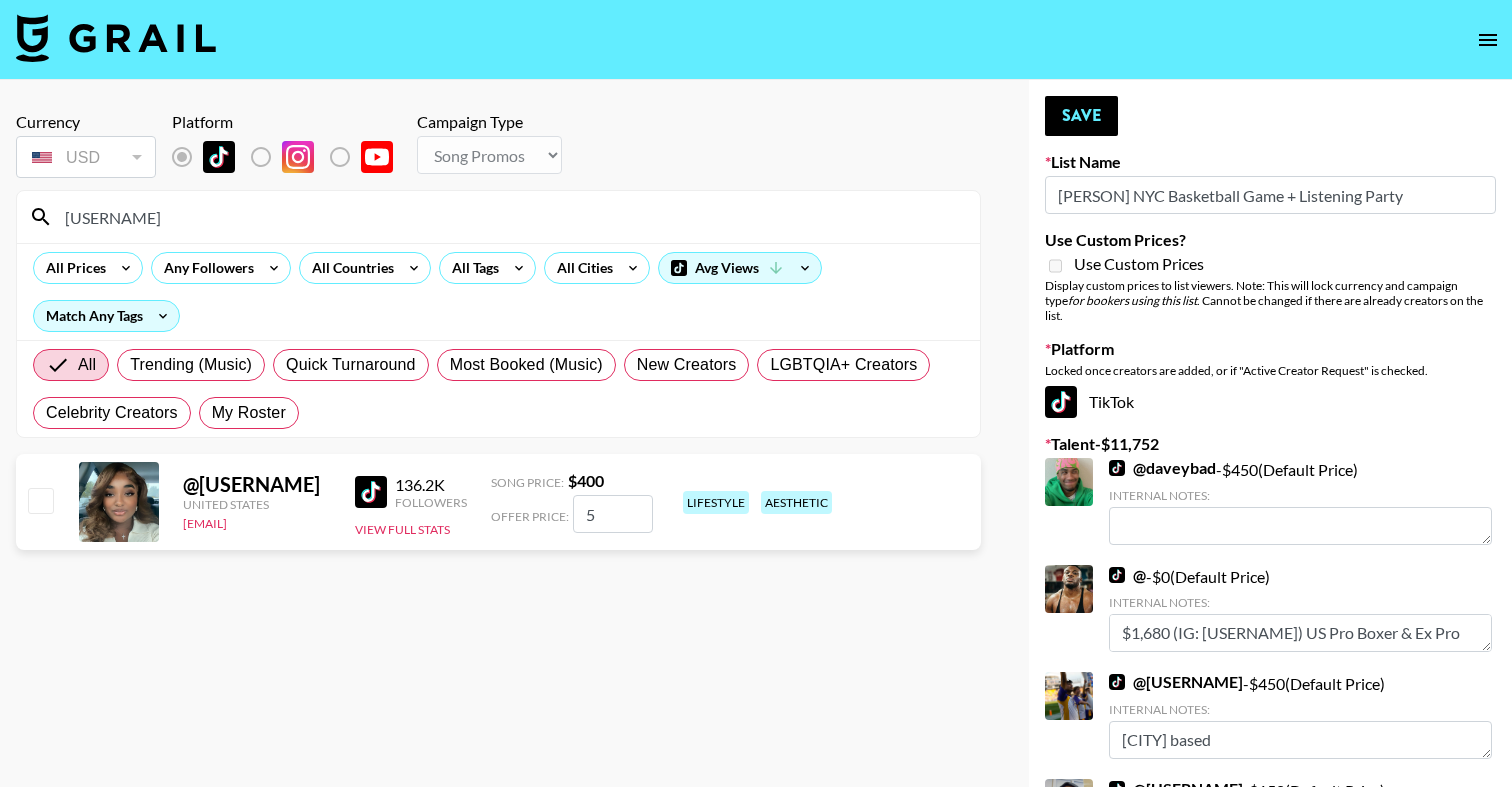 checkbox on "true" 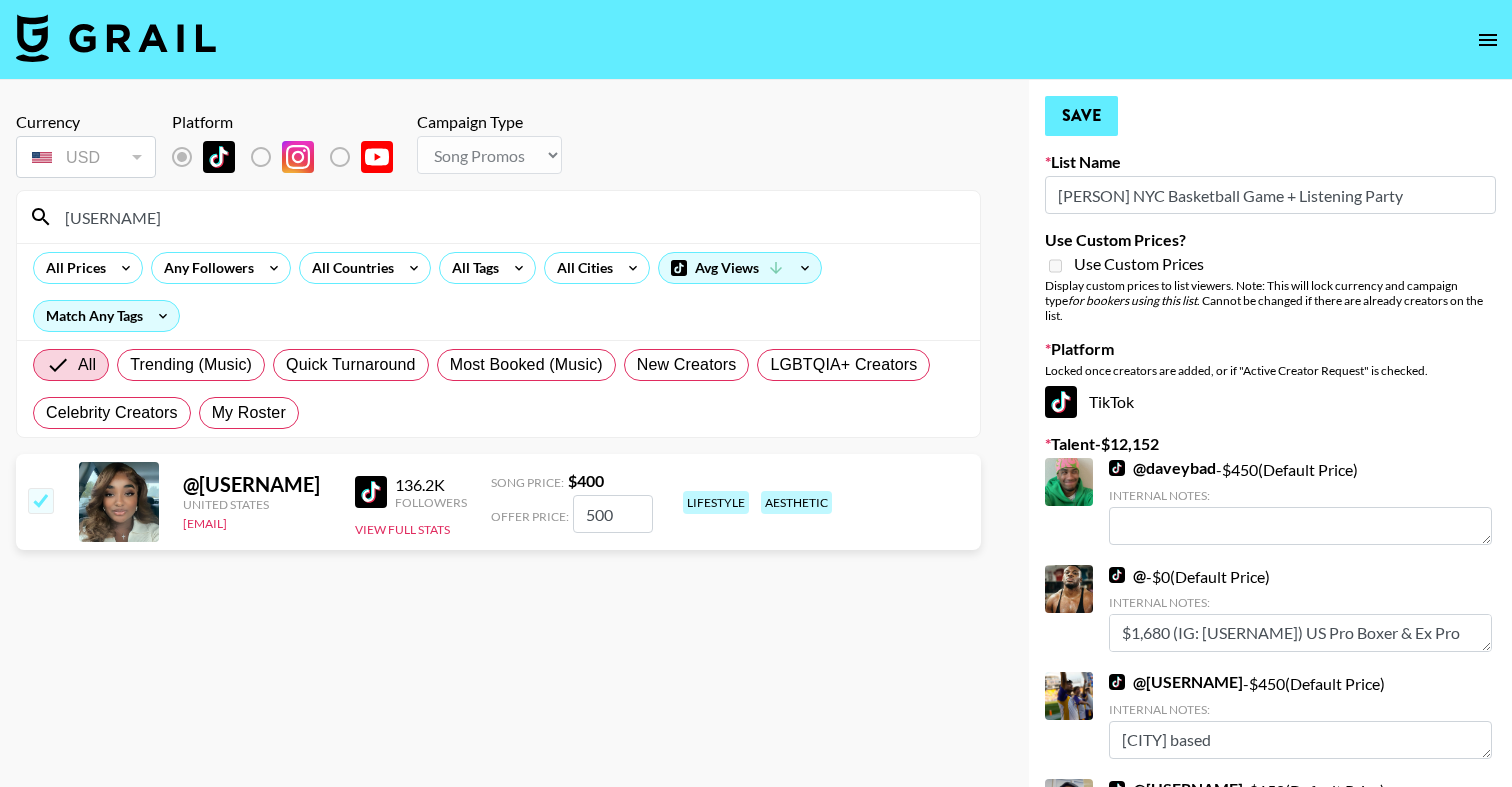 type on "500" 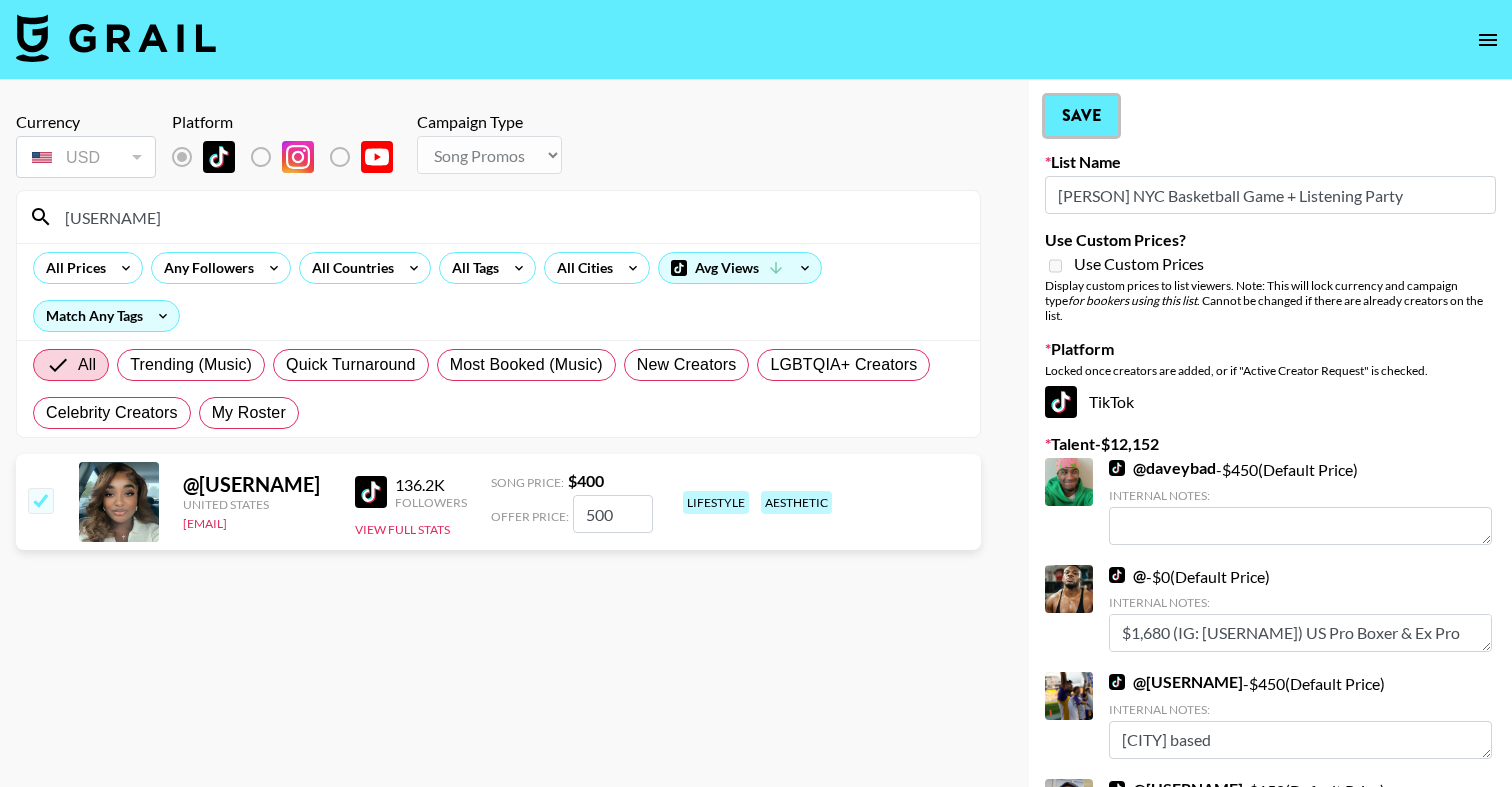 click on "Save" at bounding box center [1081, 116] 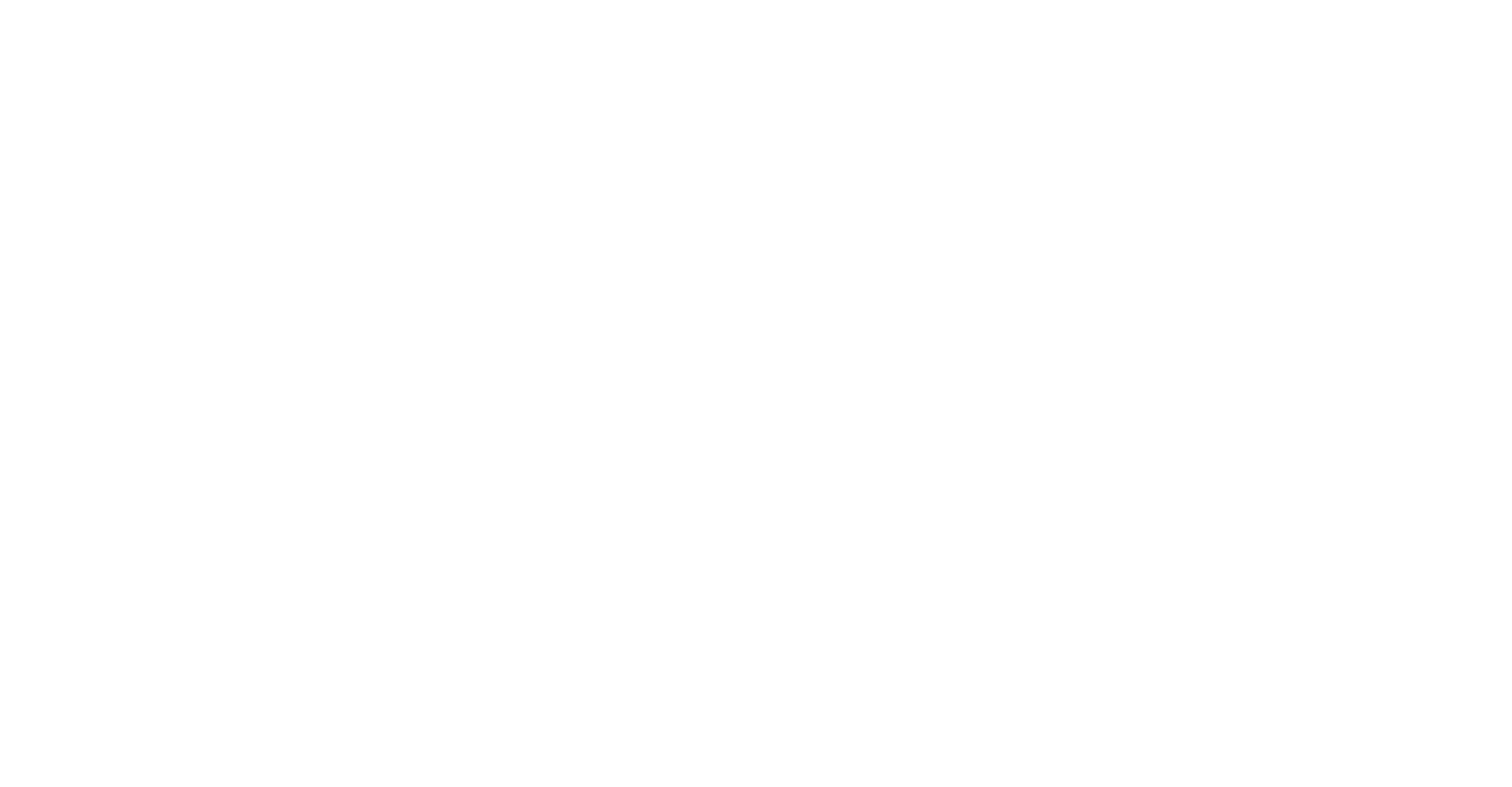 scroll, scrollTop: 0, scrollLeft: 0, axis: both 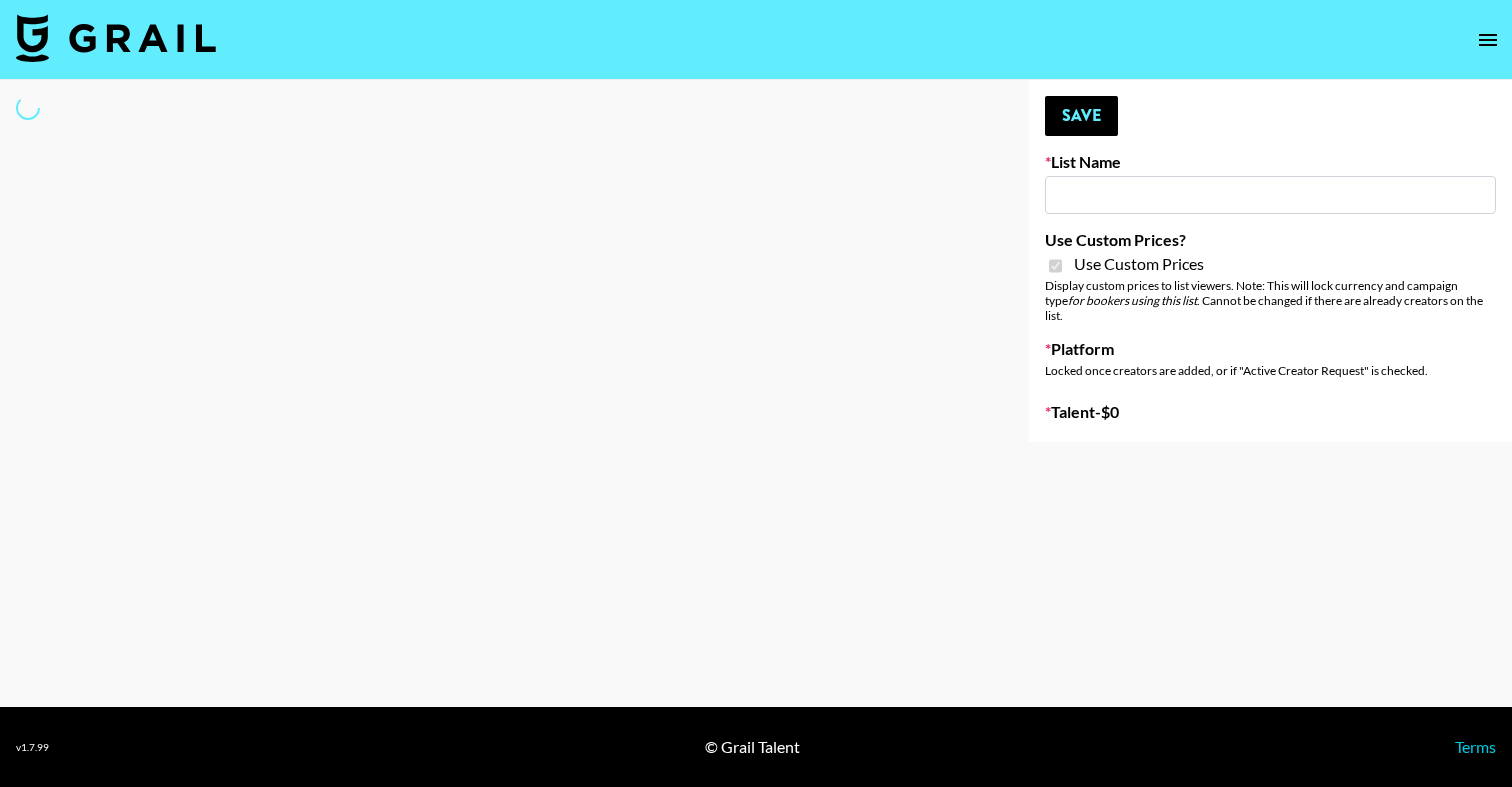 type on "L'Oreal Paris's Voluminous Mascara" 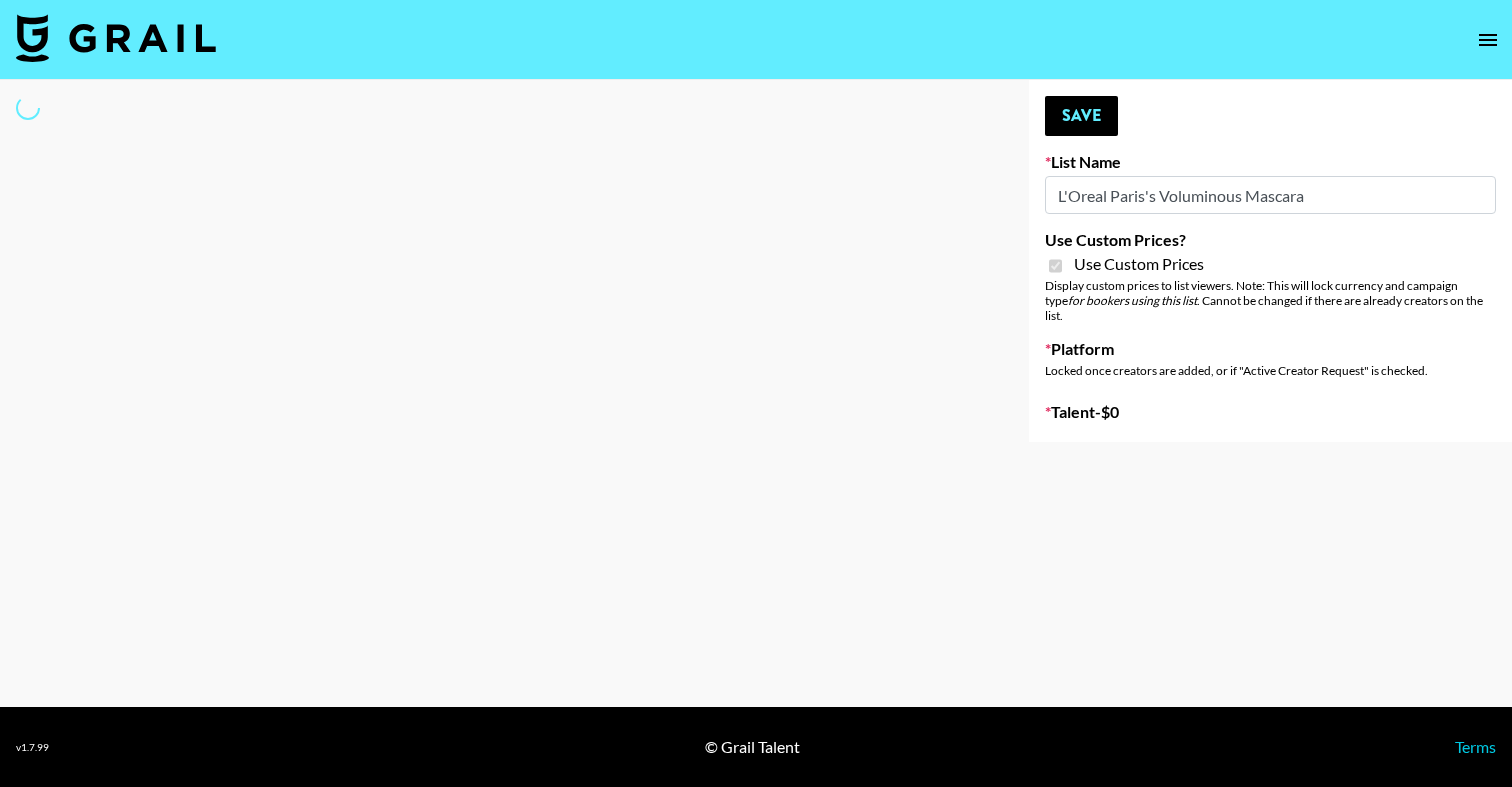 select on "Brand" 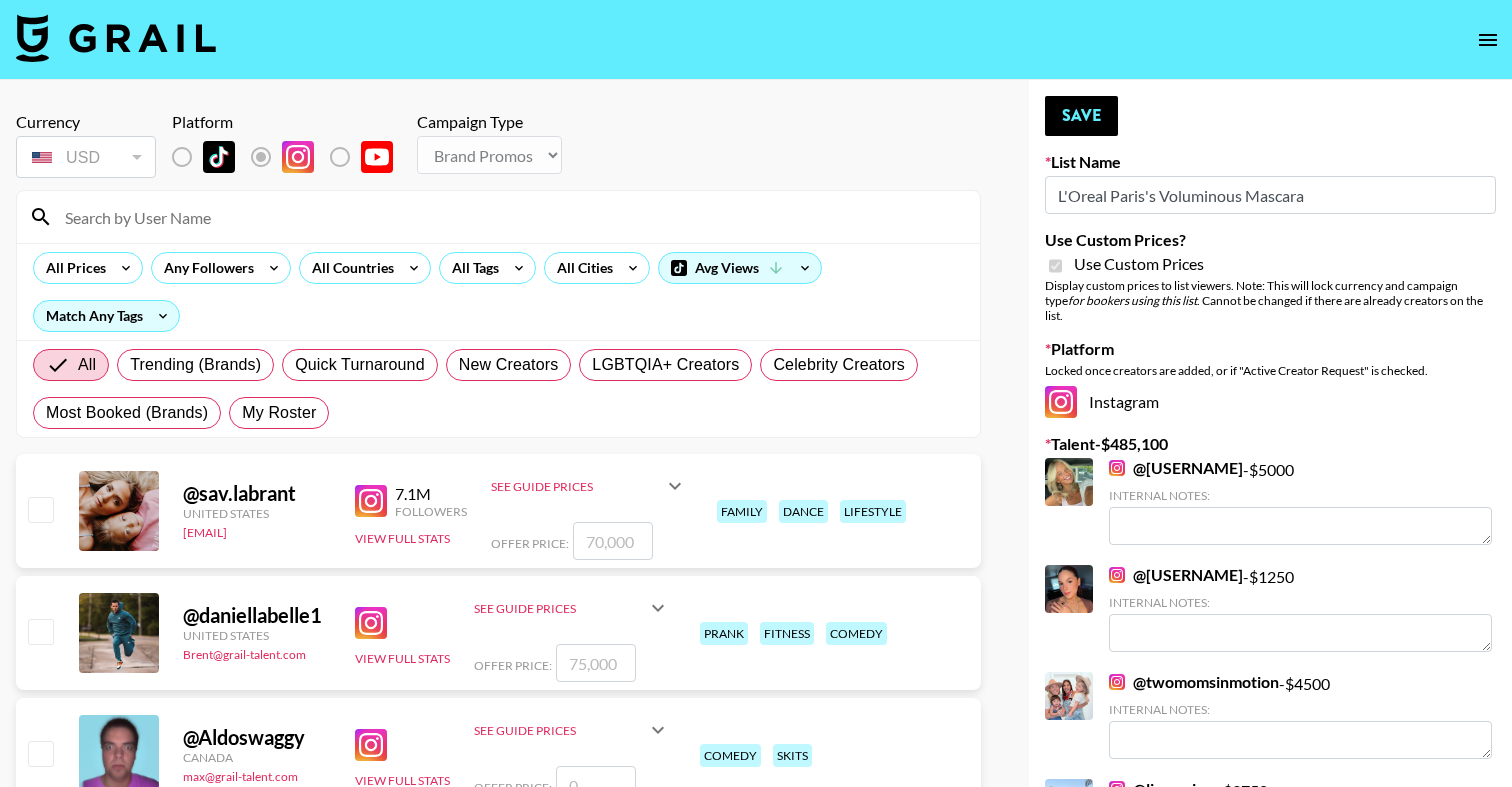 click at bounding box center [510, 217] 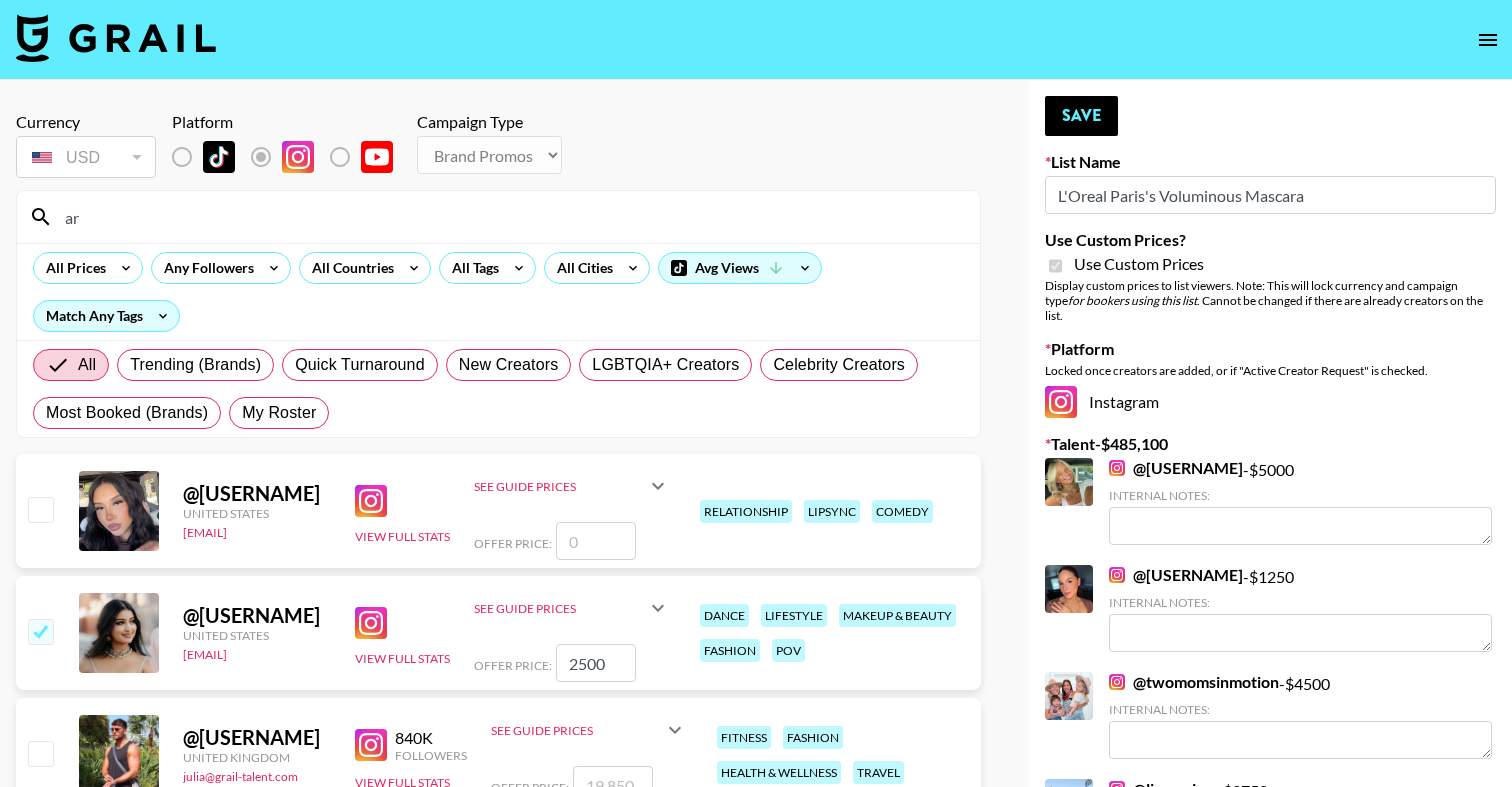 type on "a" 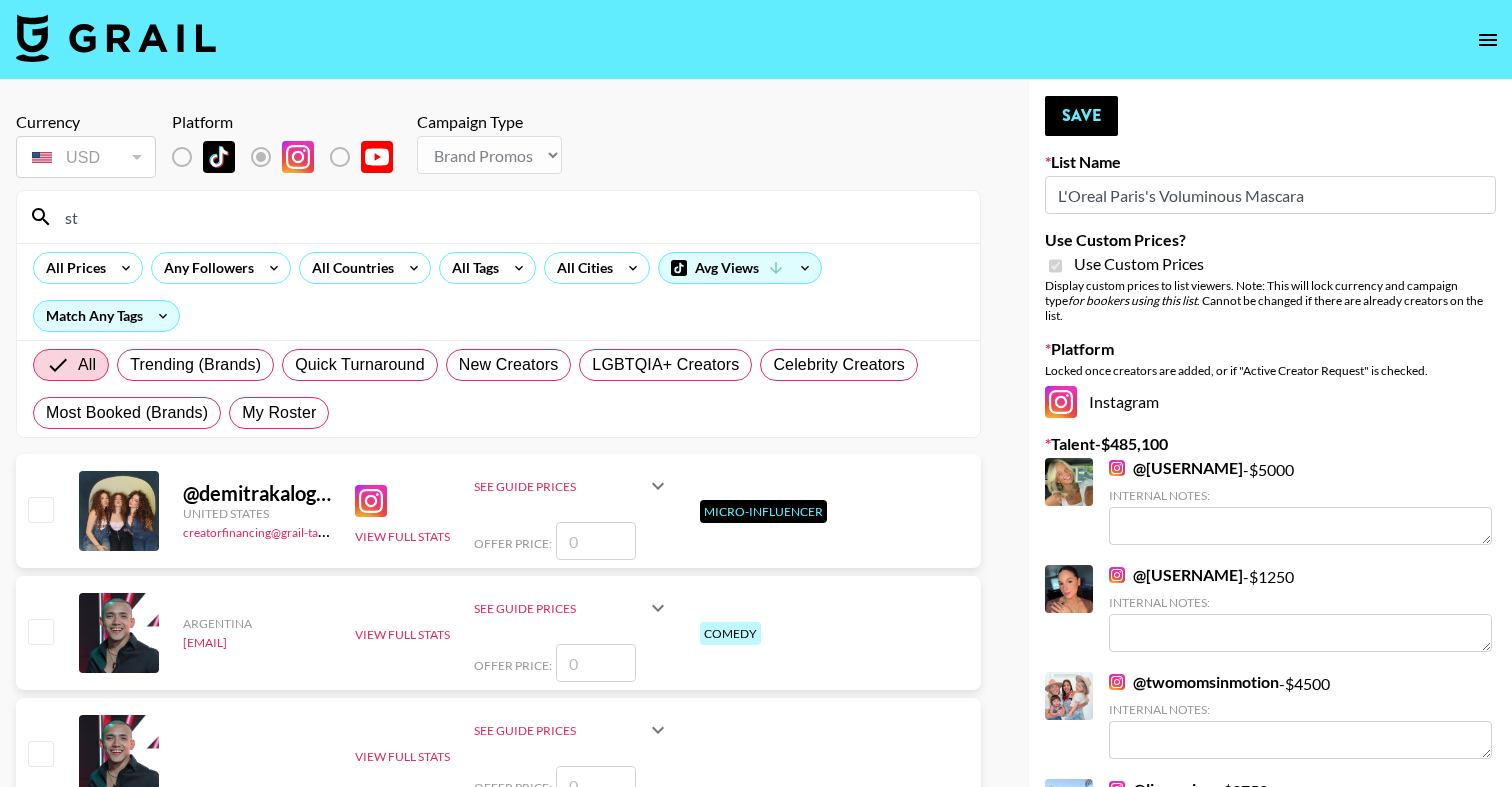 type on "s" 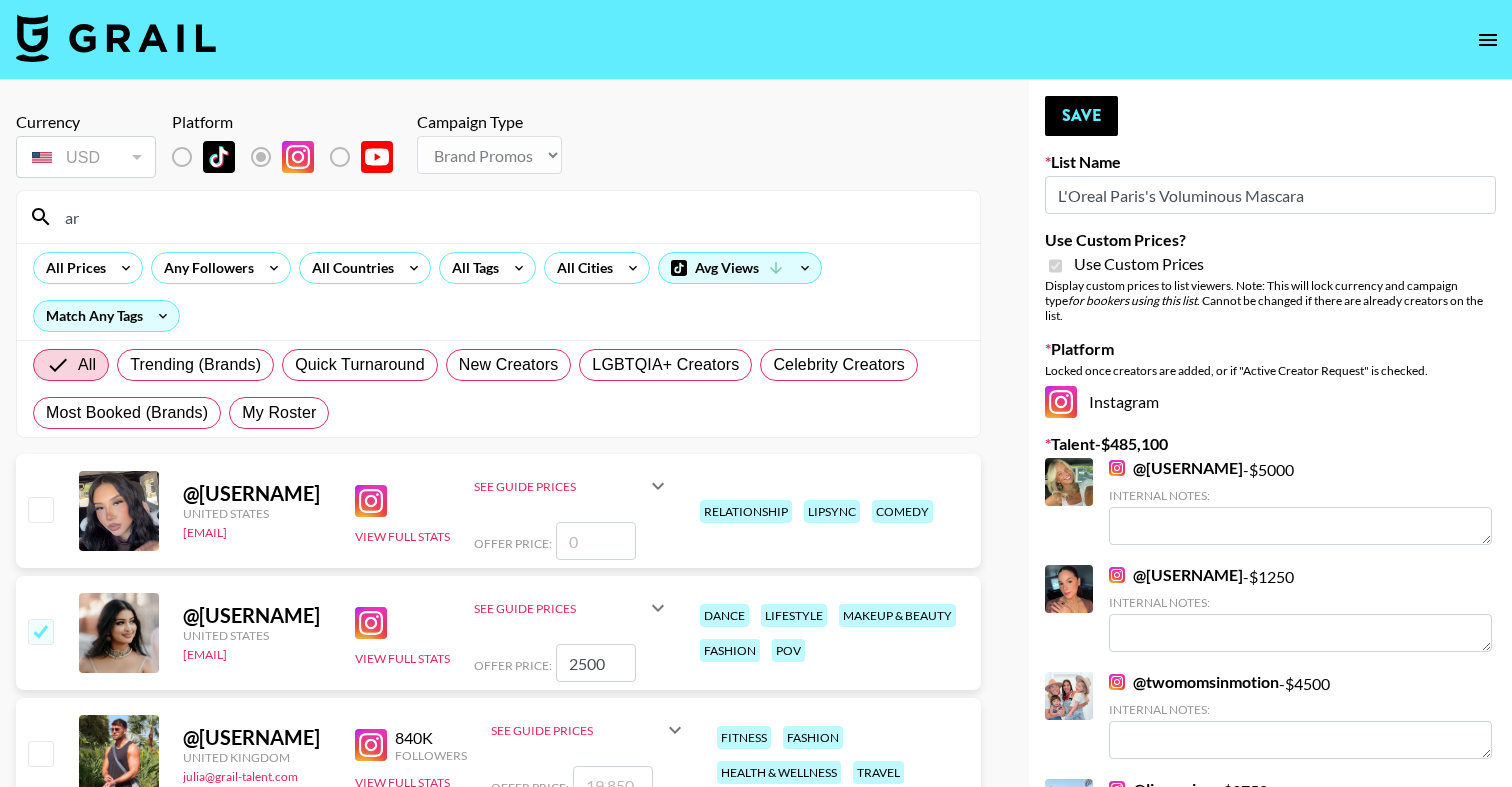 type on "a" 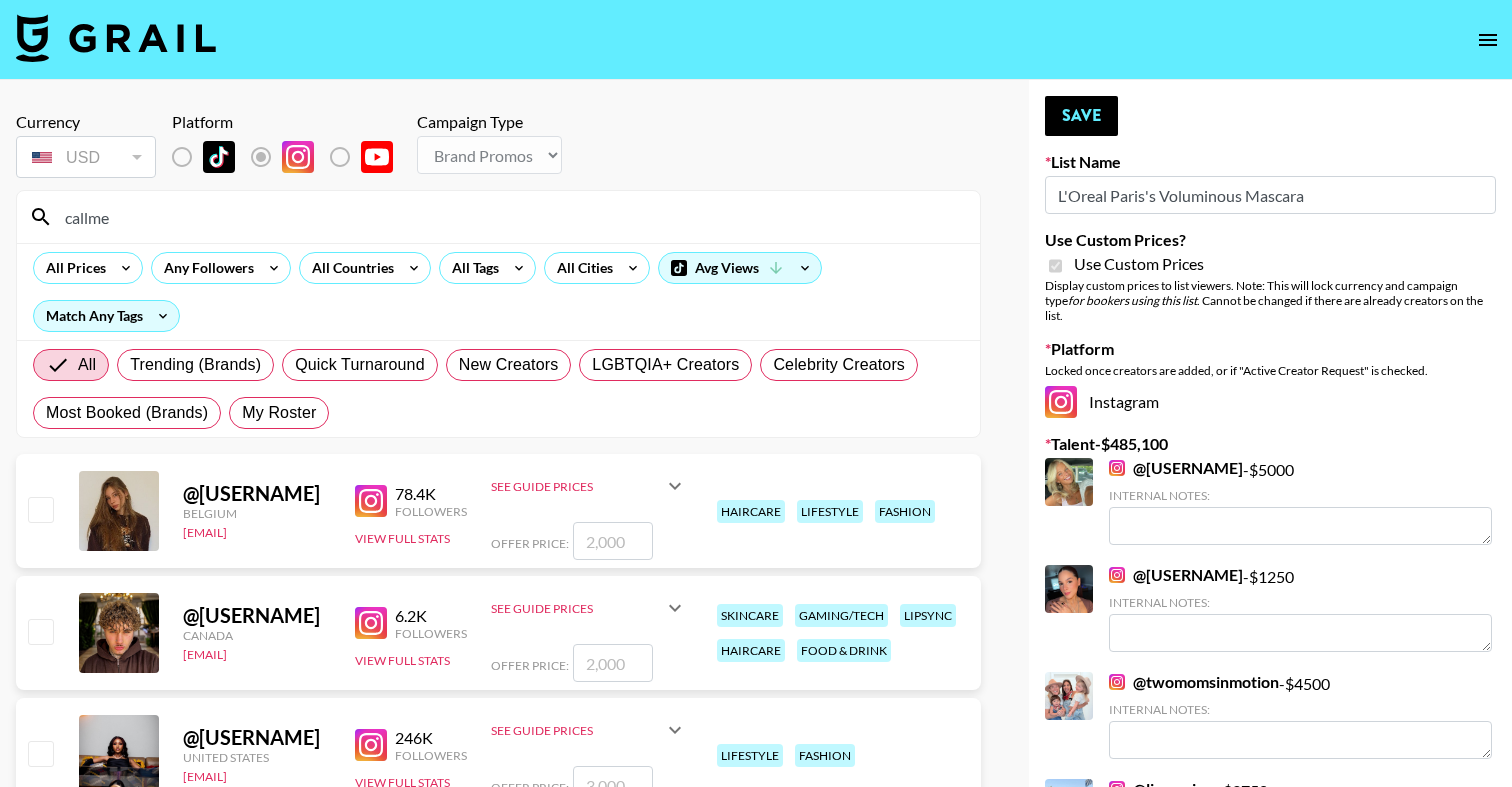 type on "callme" 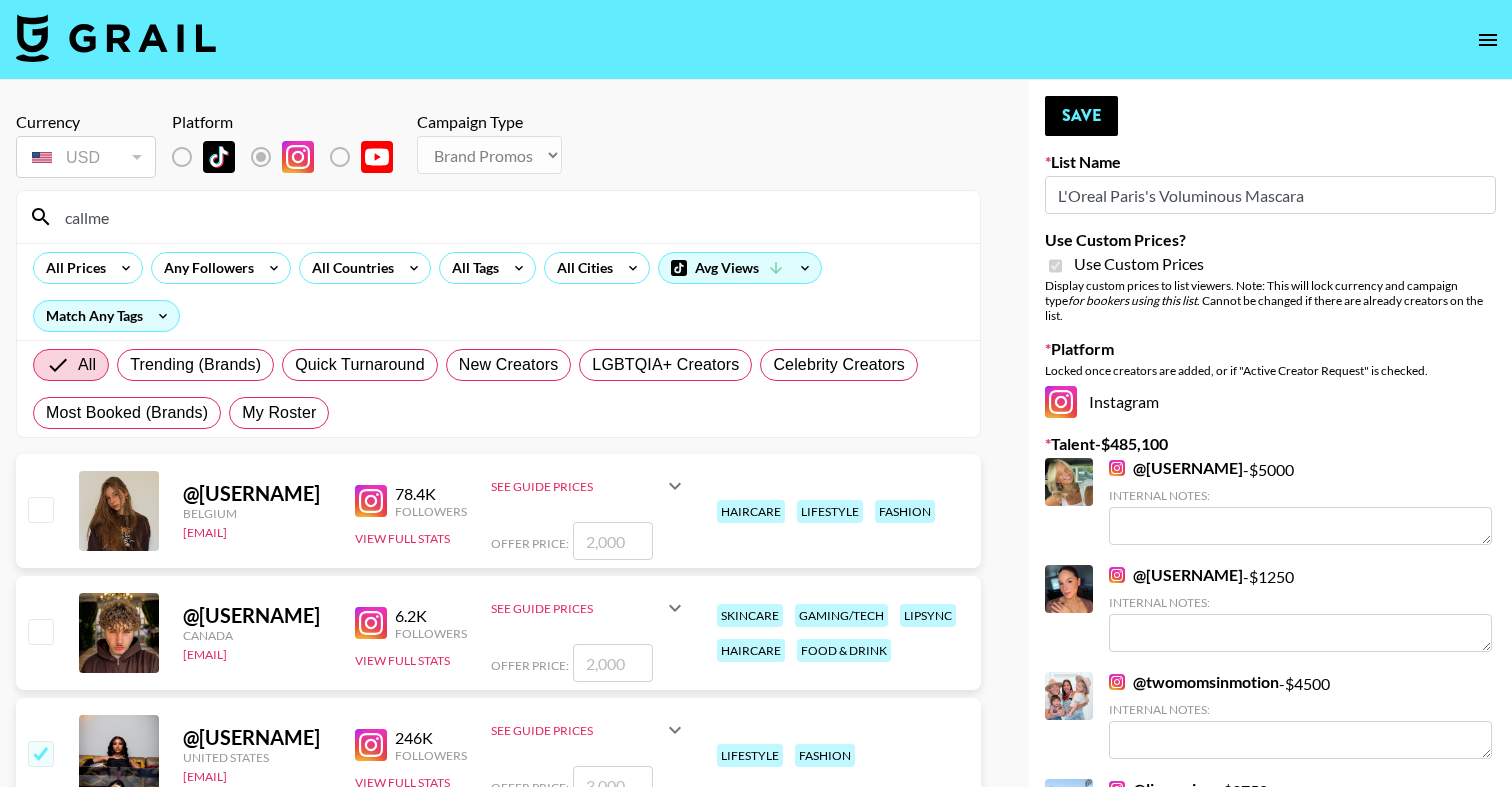 checkbox on "true" 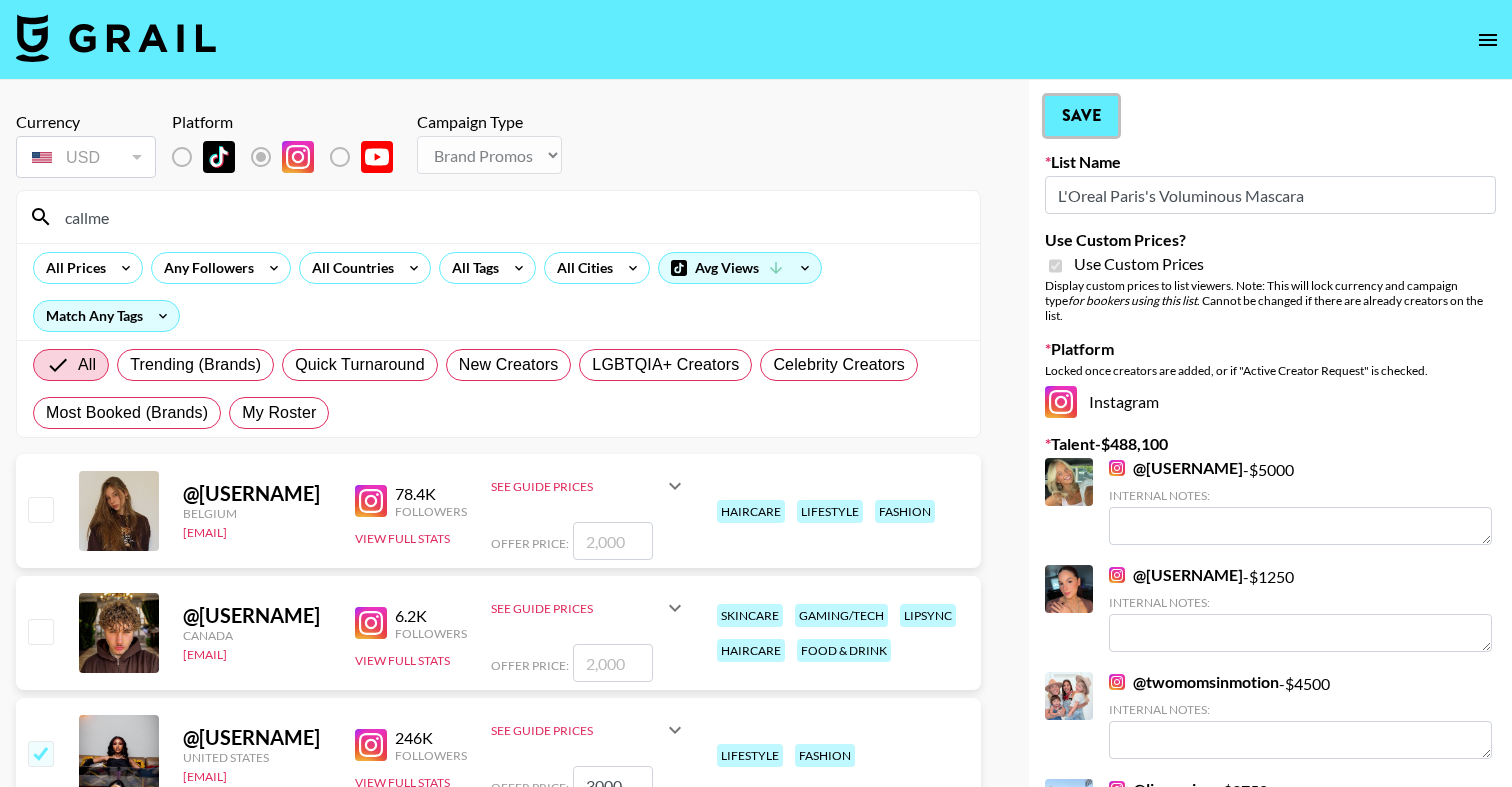click on "Save" at bounding box center (1081, 116) 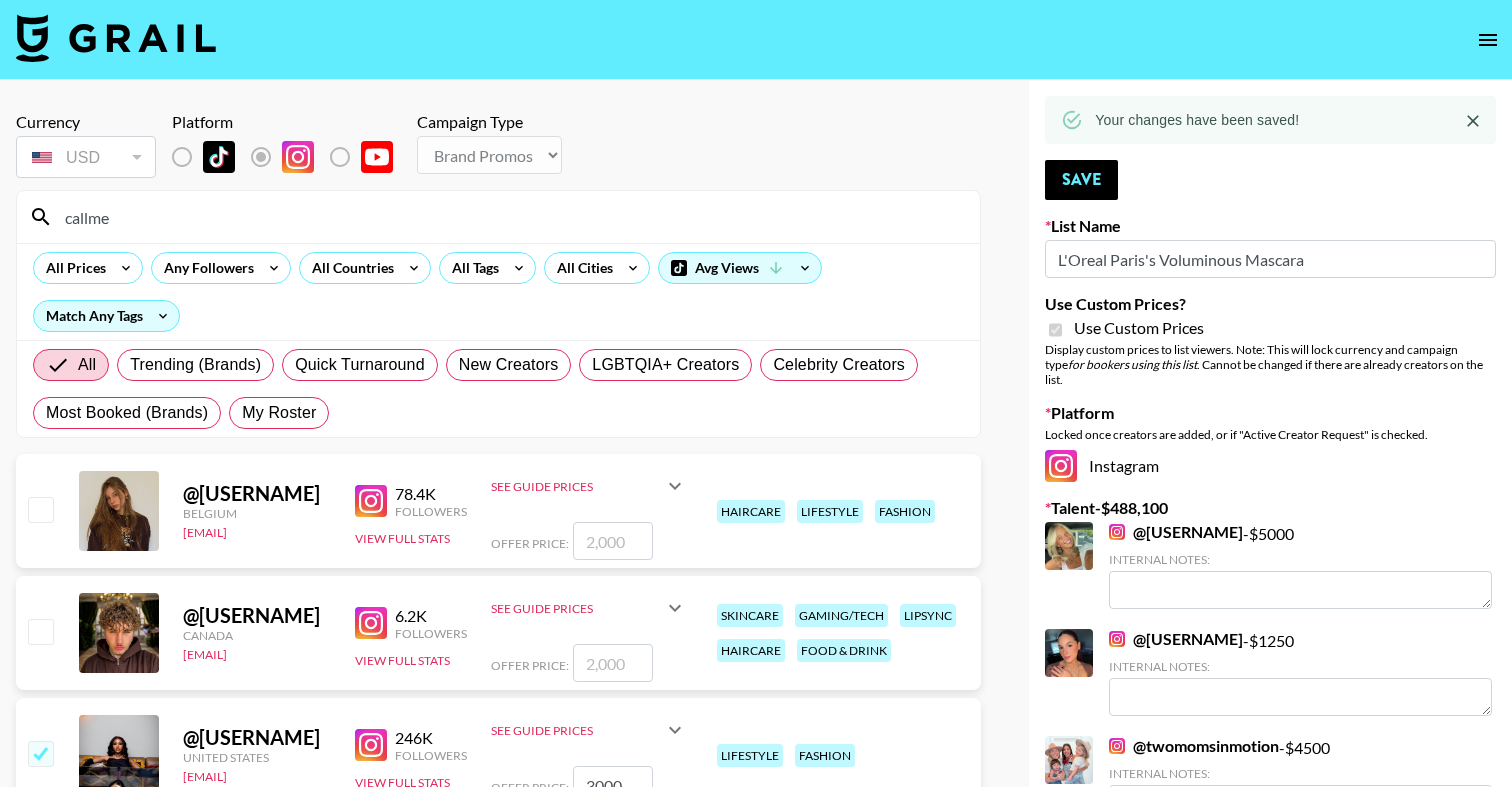 click on "callme" at bounding box center [510, 217] 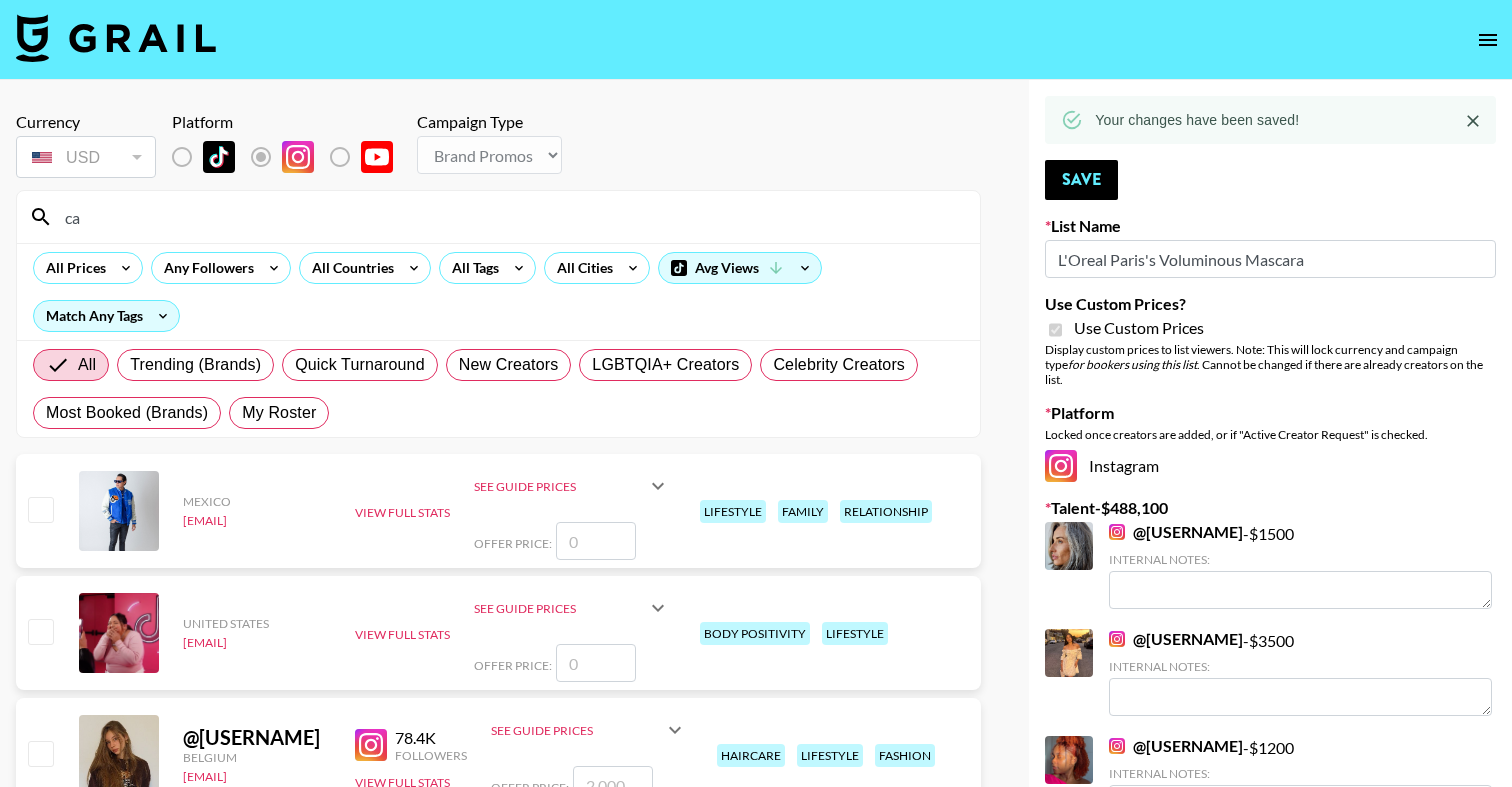 type on "c" 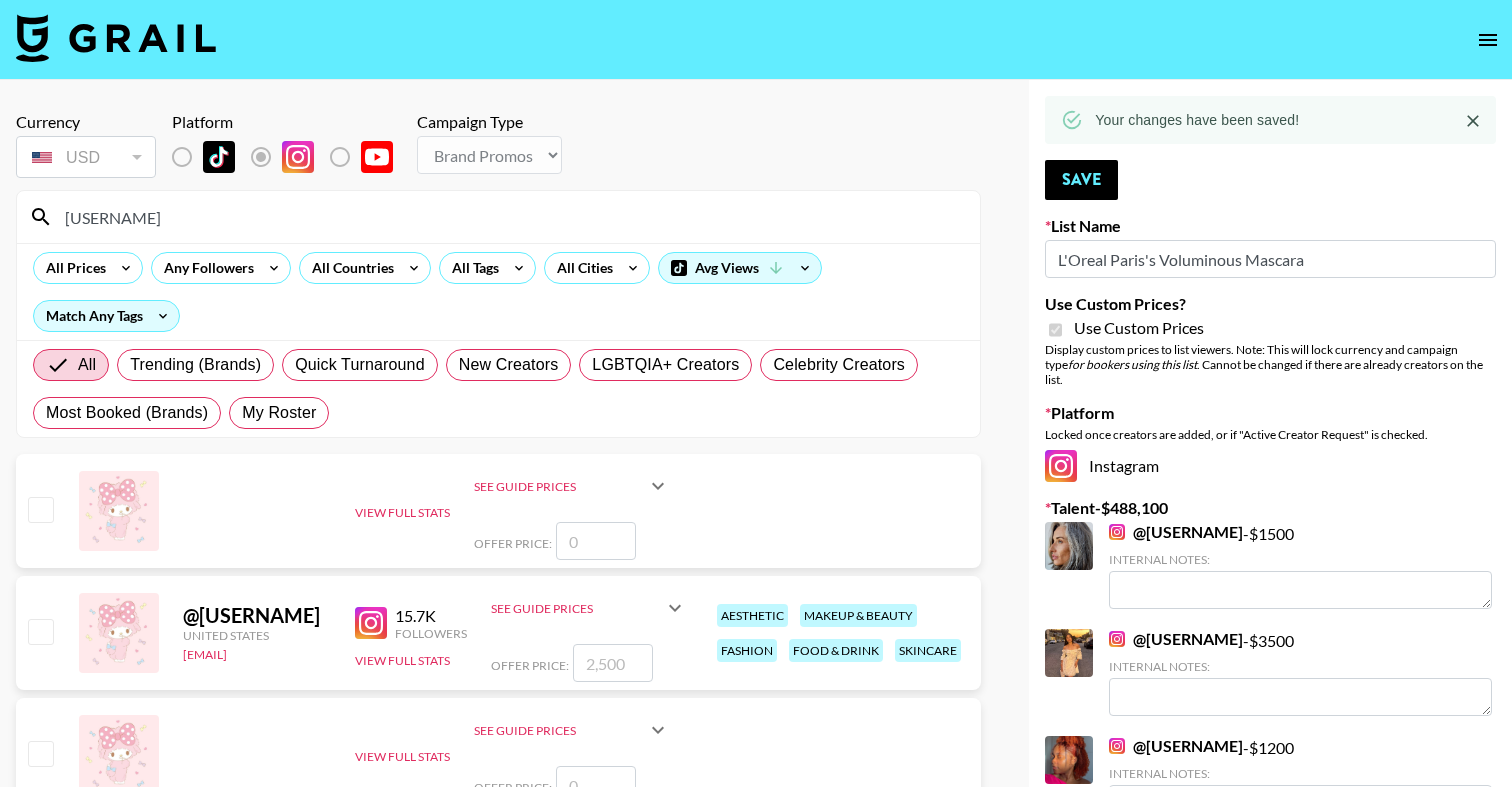 type on "[USERNAME]" 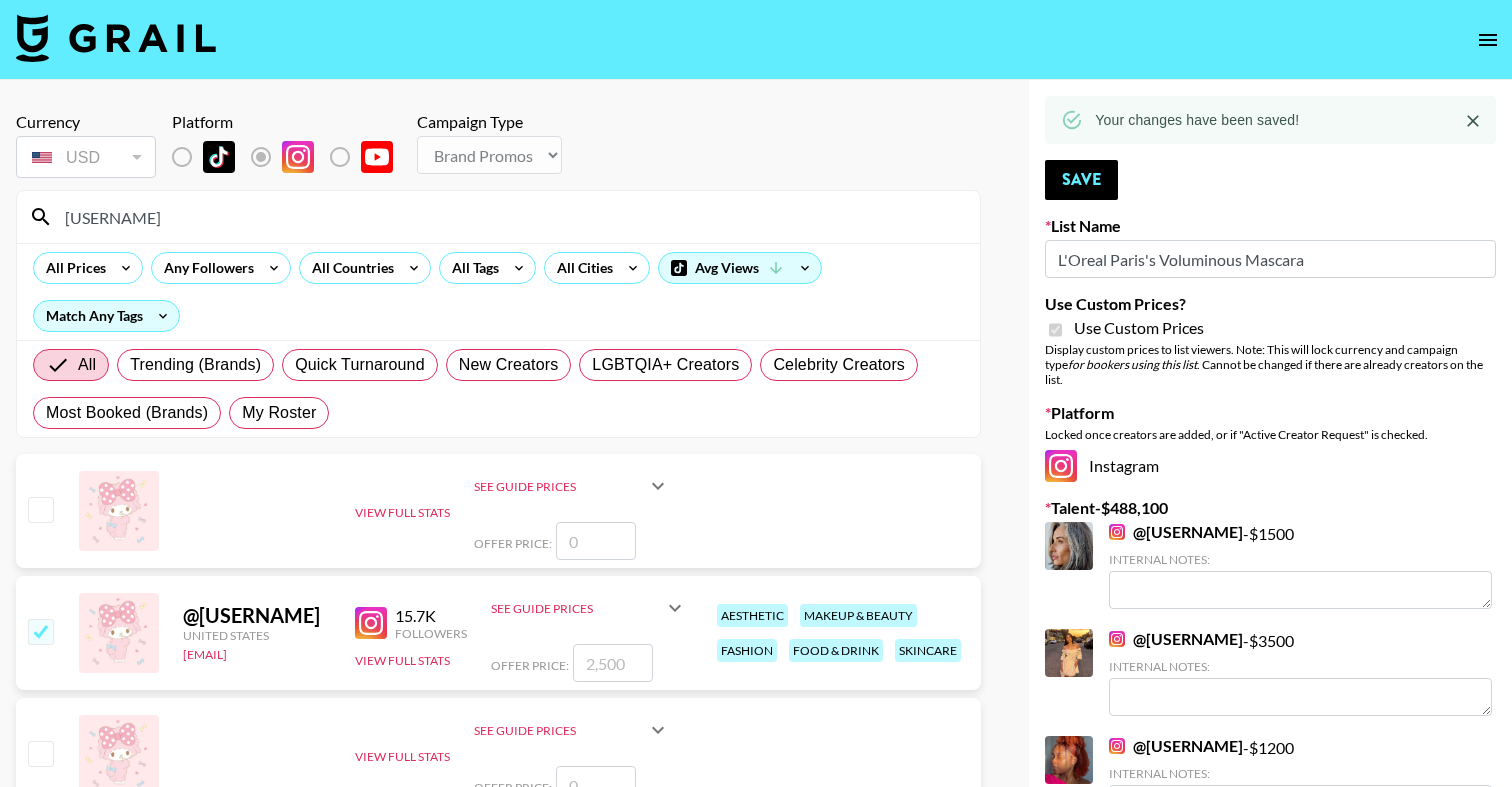 checkbox on "true" 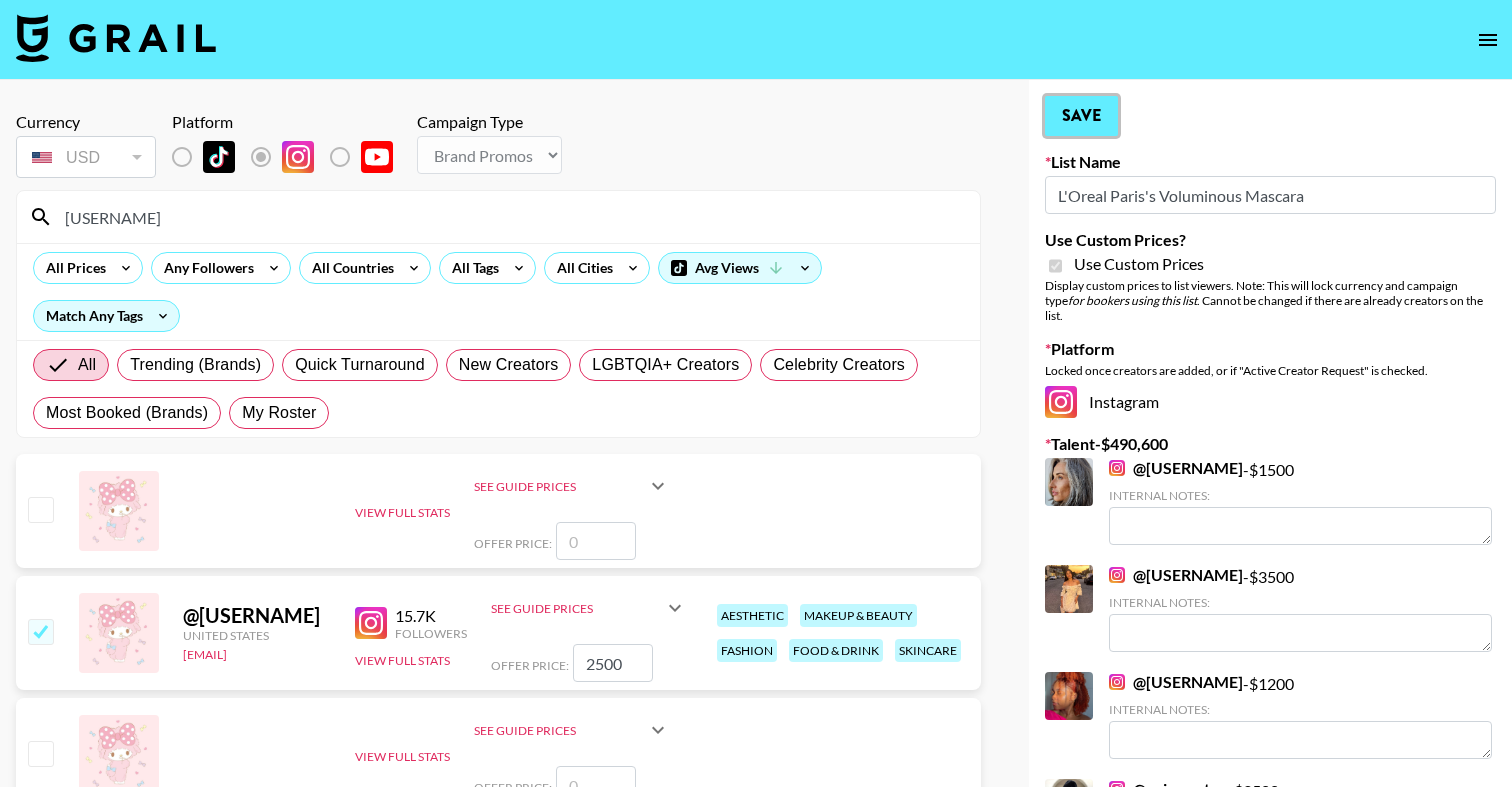 click on "Save" at bounding box center [1081, 116] 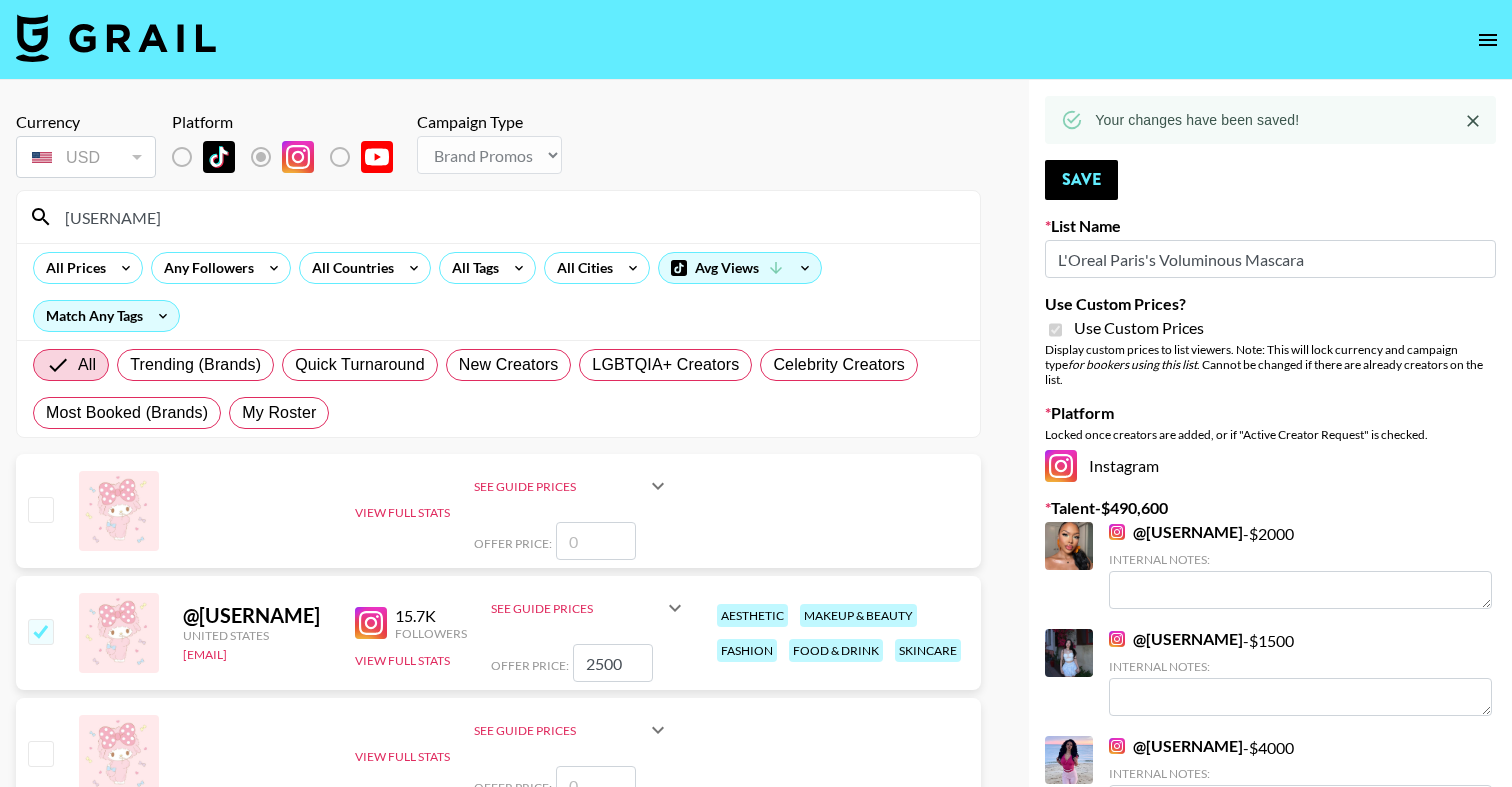 click at bounding box center [116, 38] 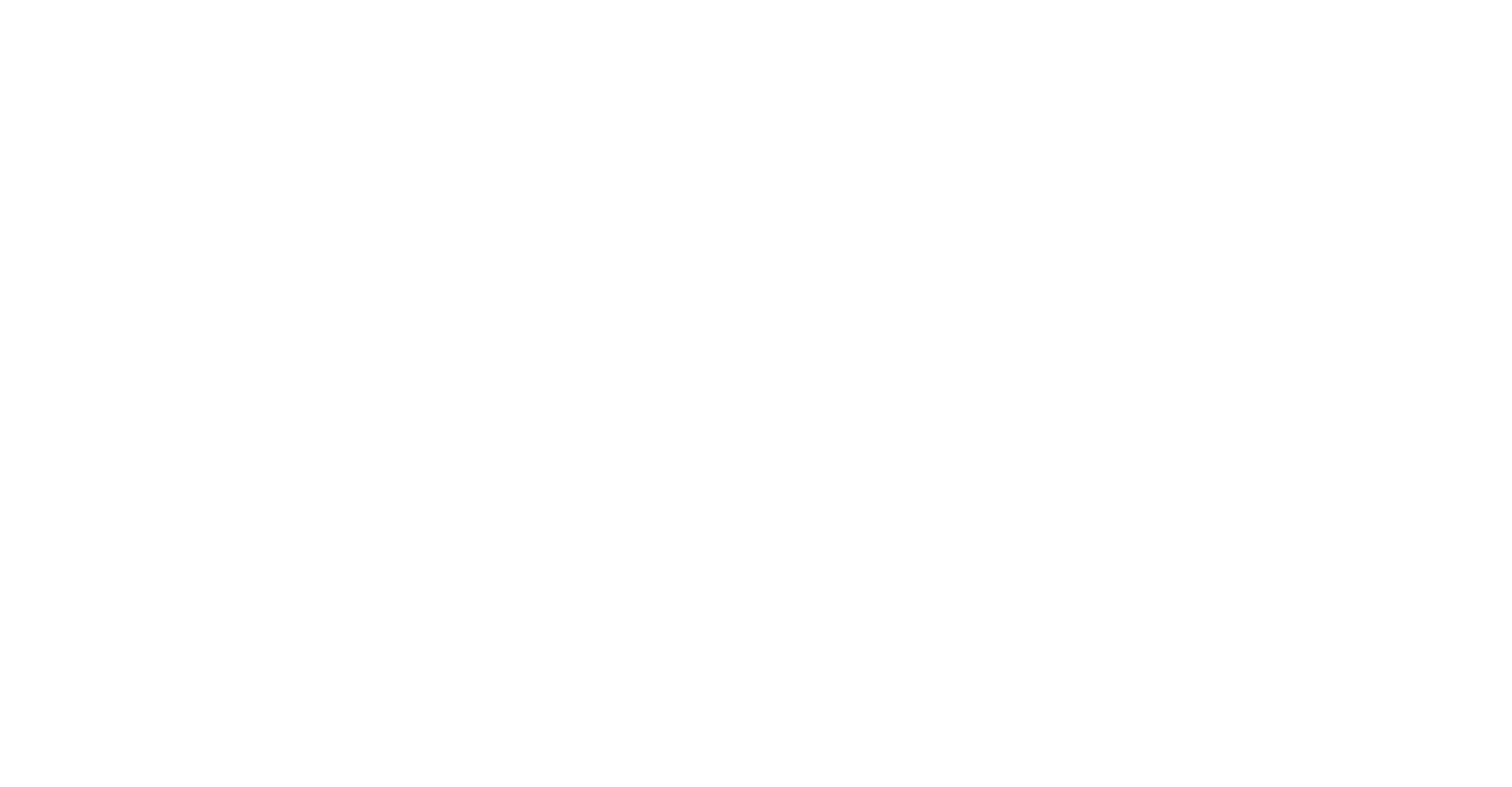 scroll, scrollTop: 0, scrollLeft: 0, axis: both 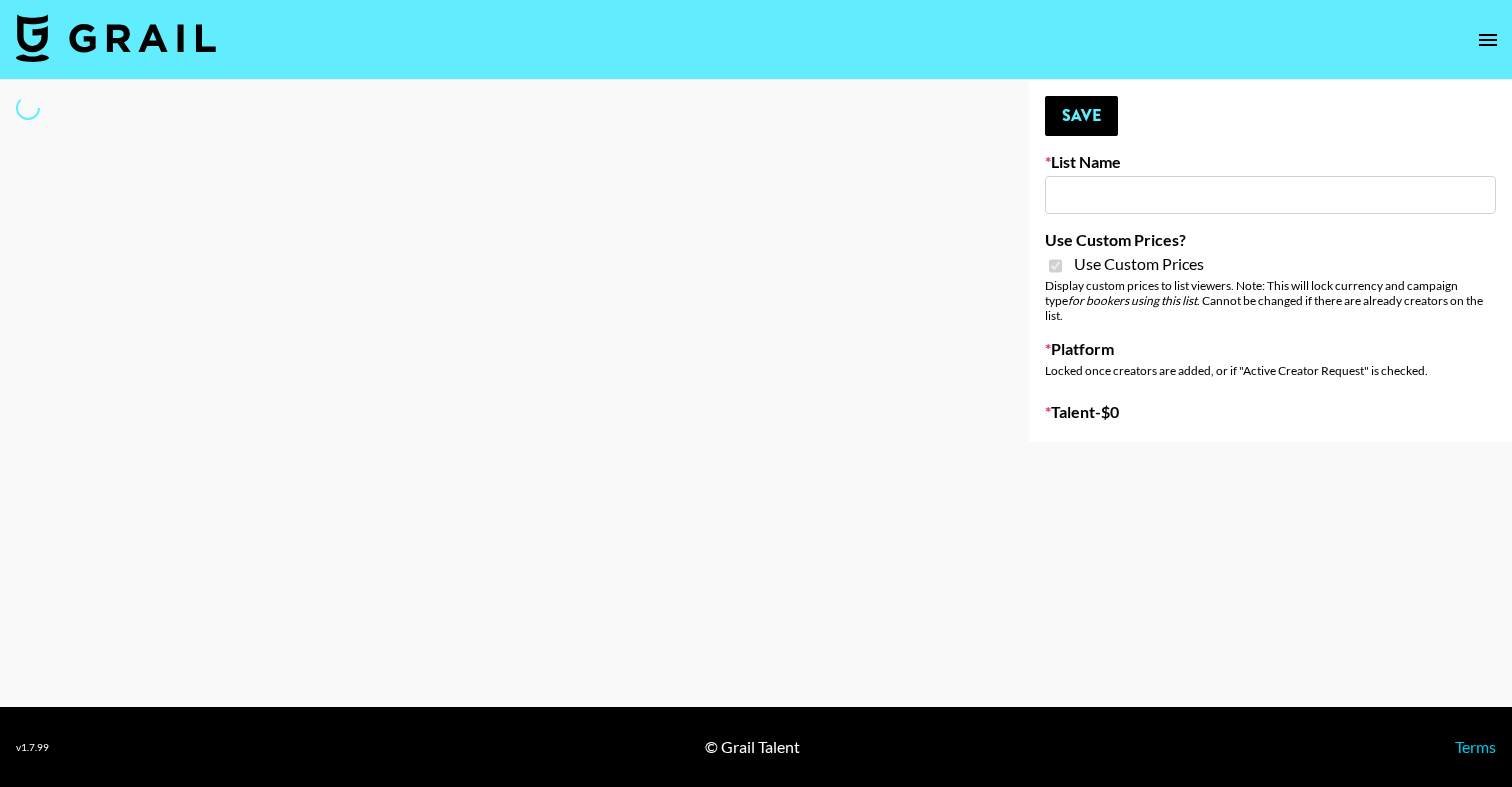 type on "Garage Clothing" 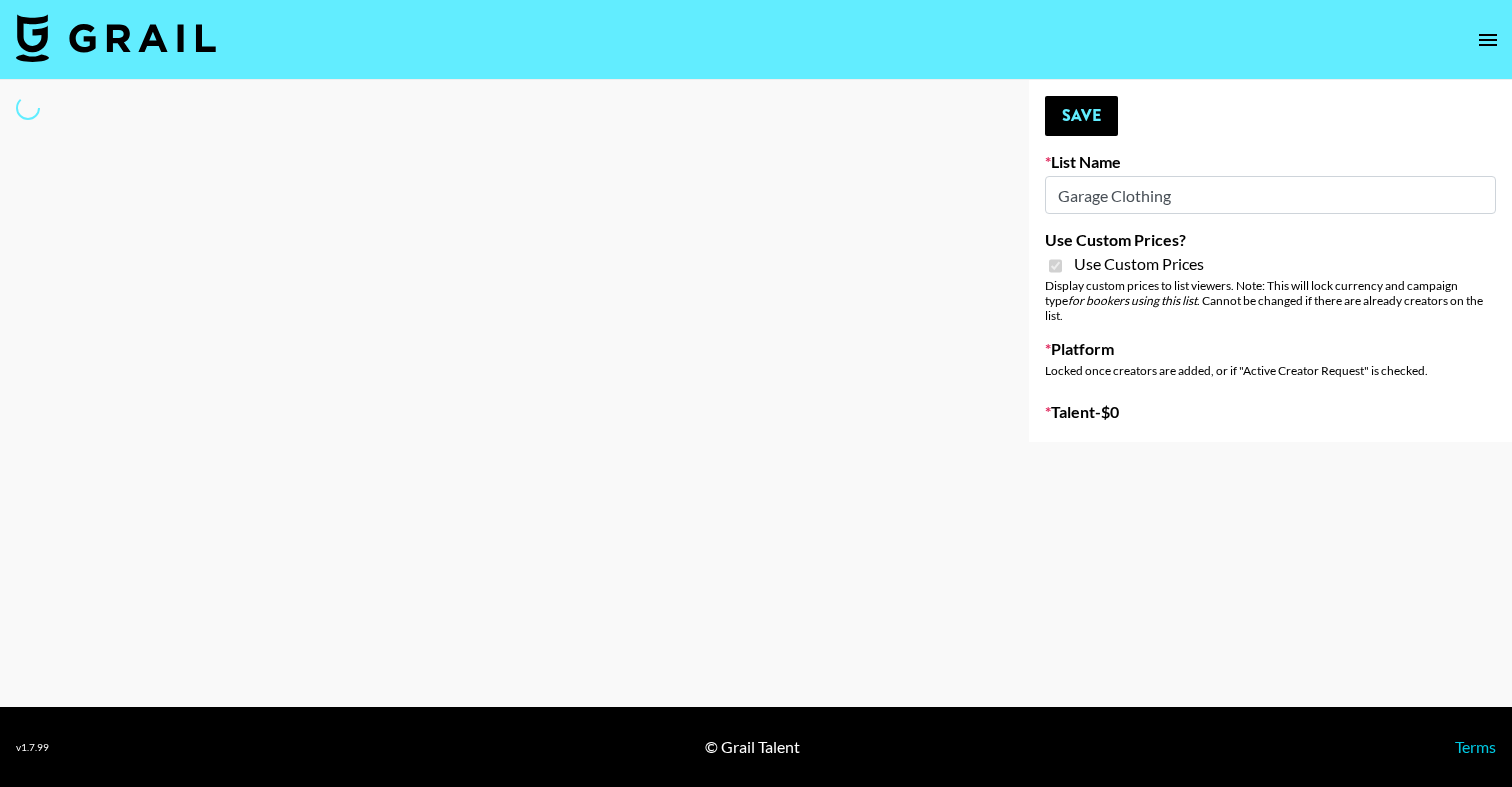 select on "Brand" 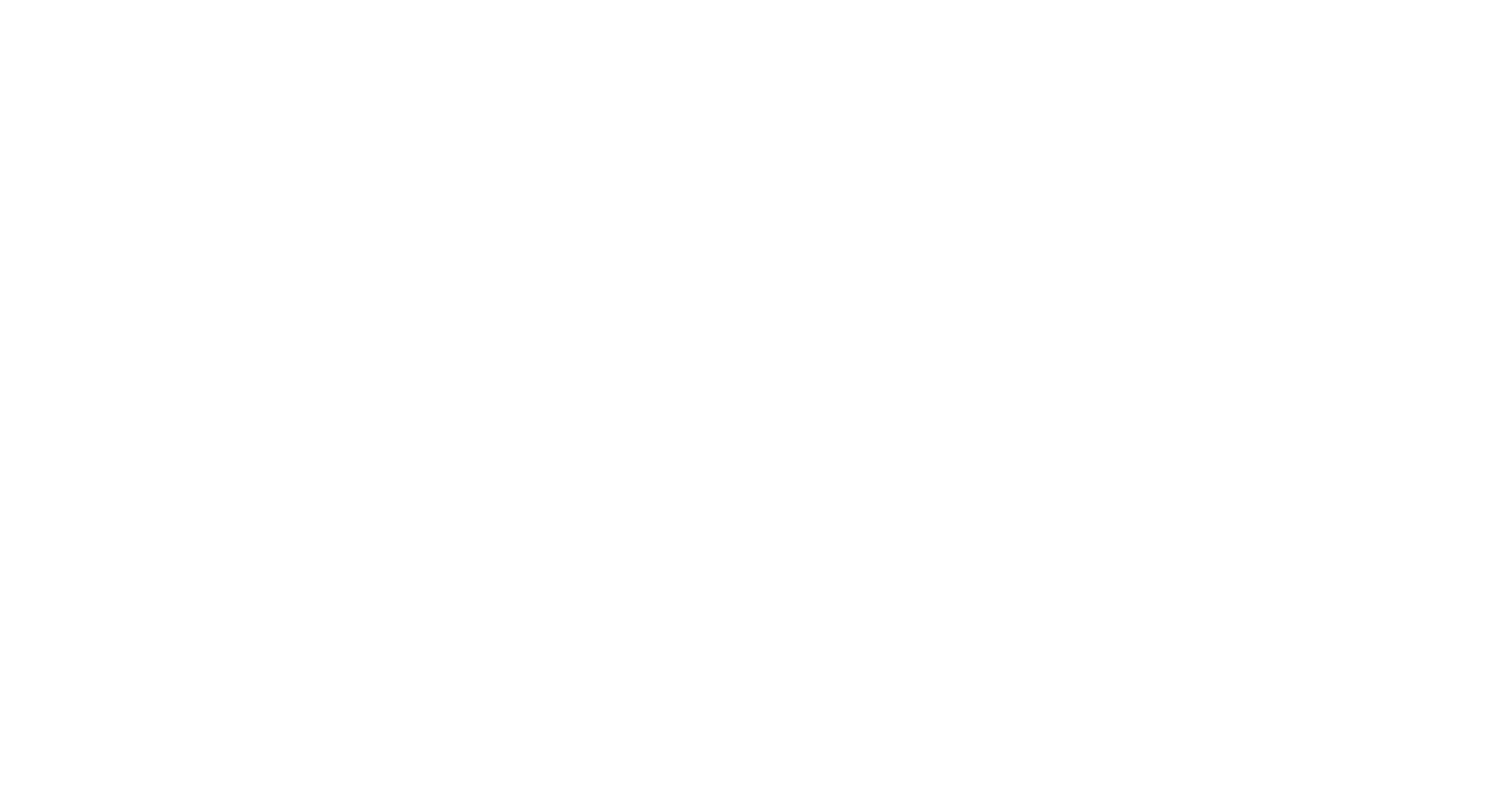 scroll, scrollTop: 0, scrollLeft: 0, axis: both 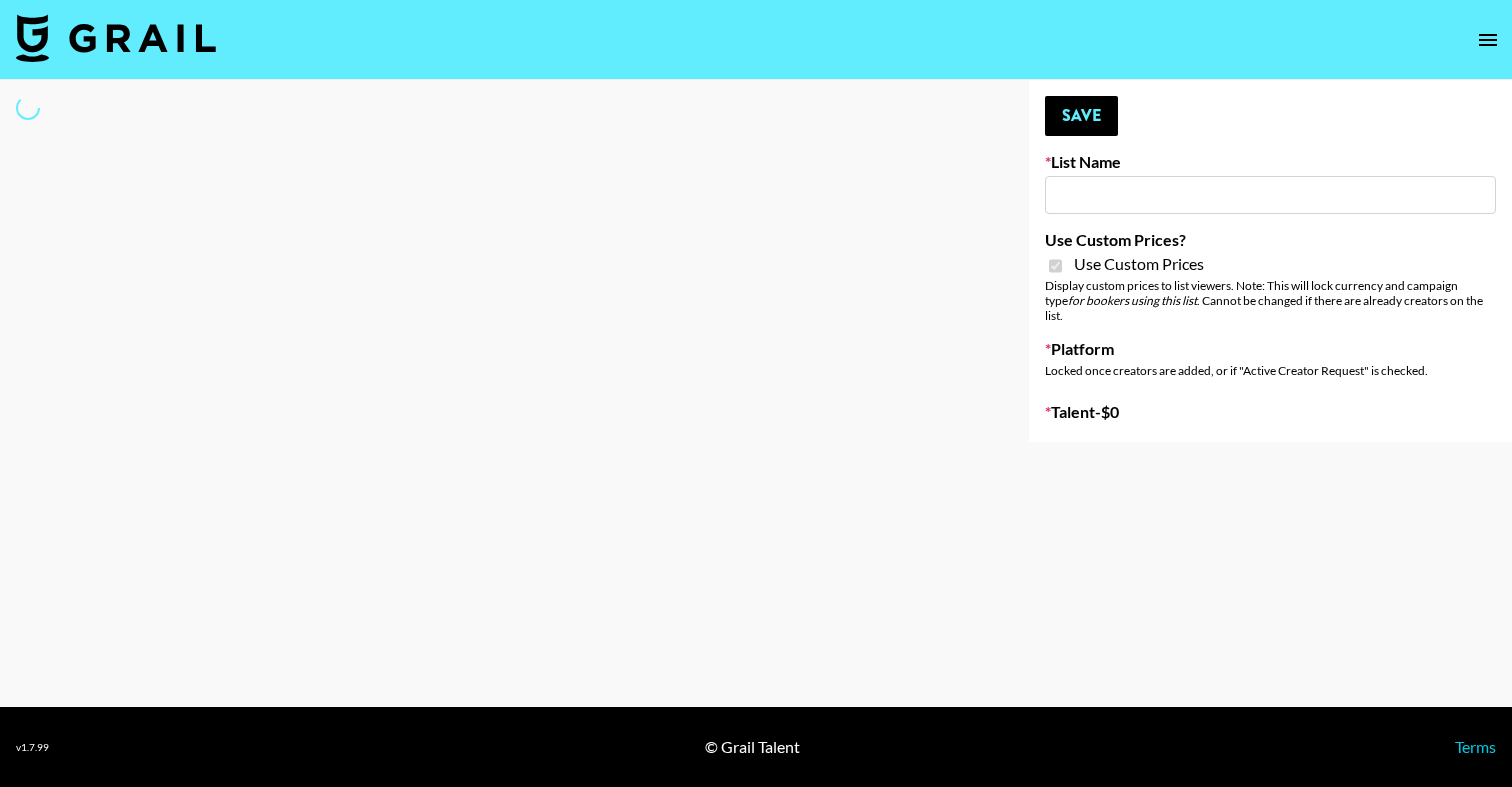 type on "Shein (1st August)" 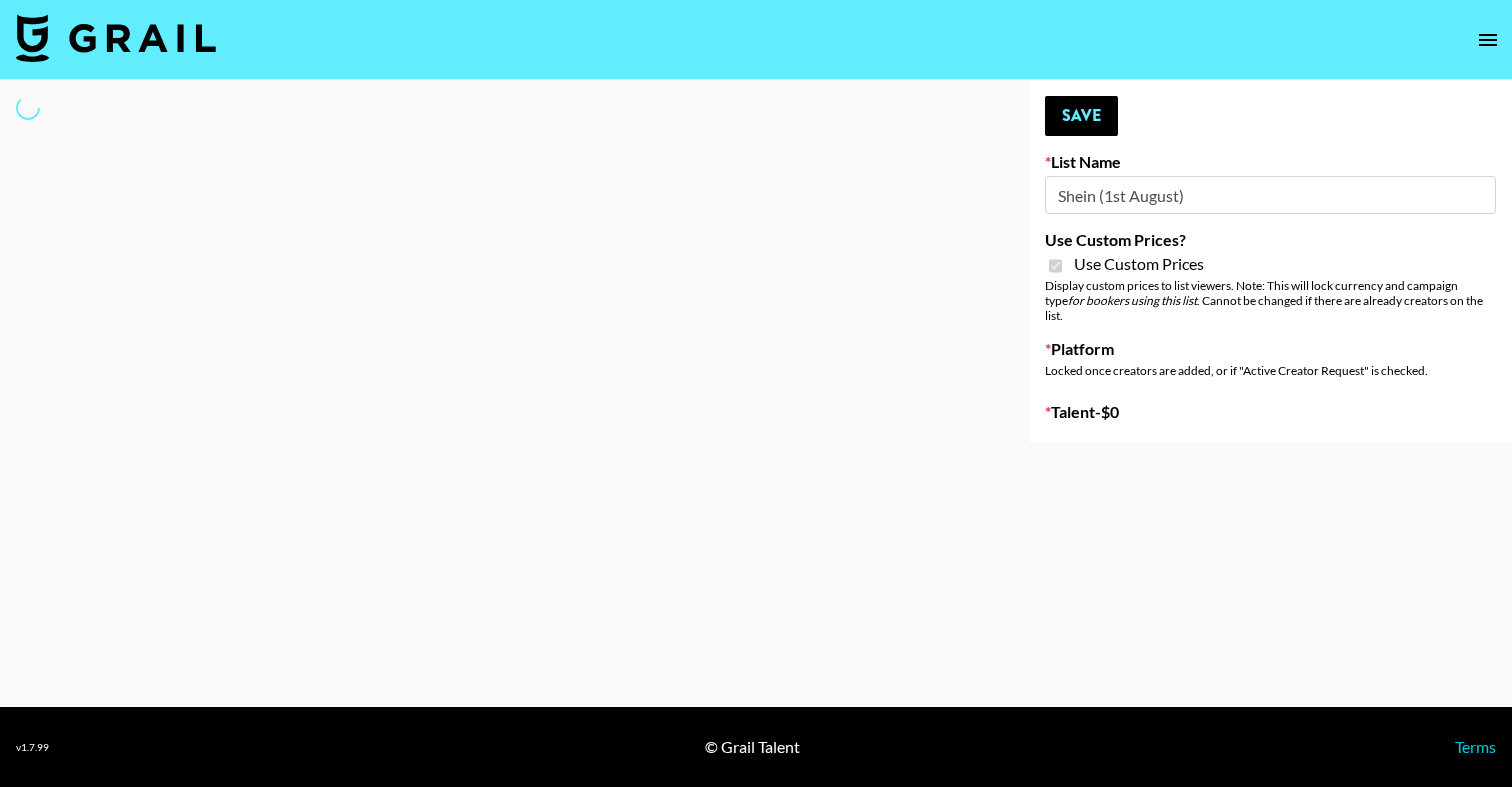 select on "Song" 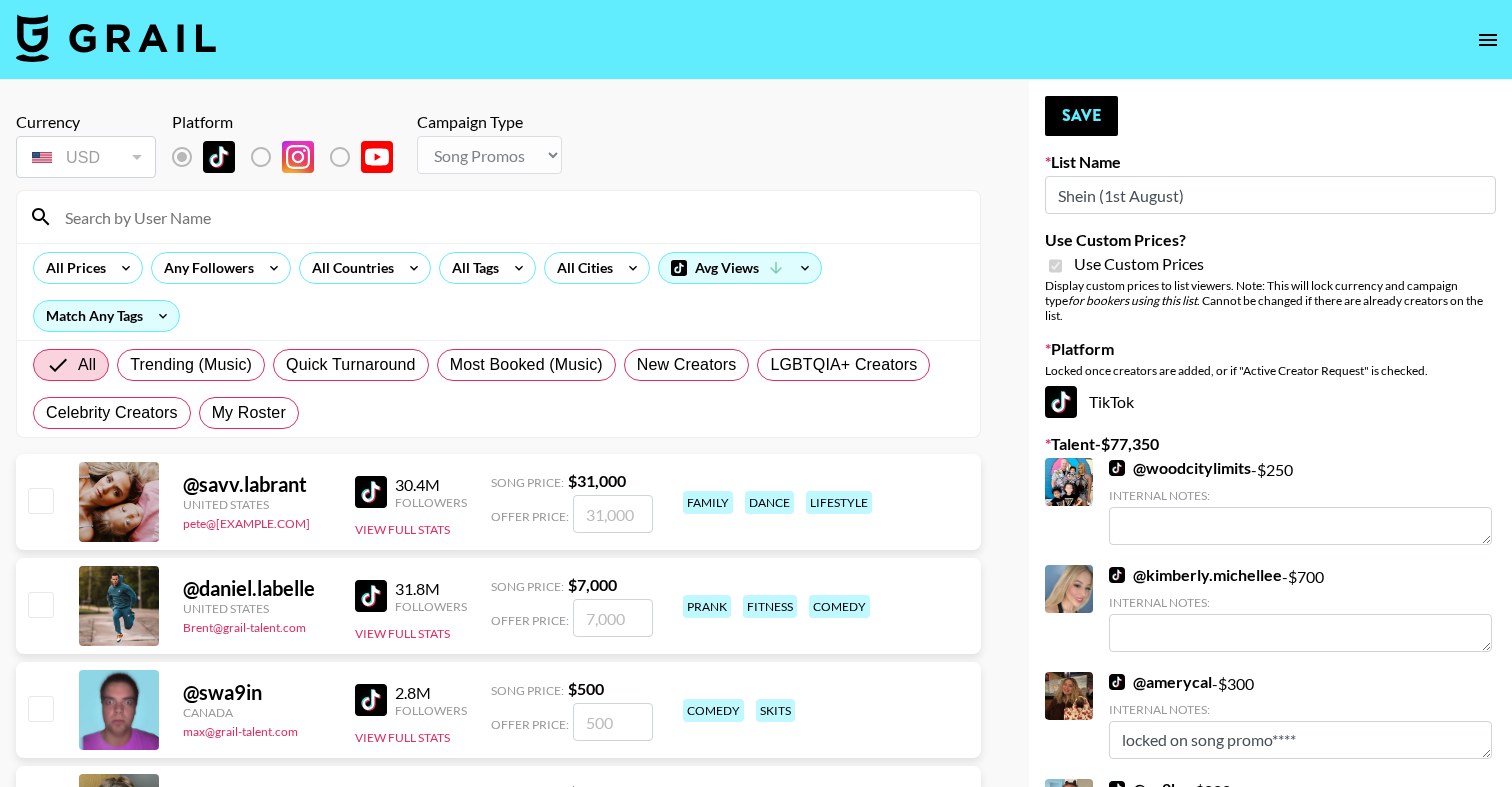 click at bounding box center (510, 217) 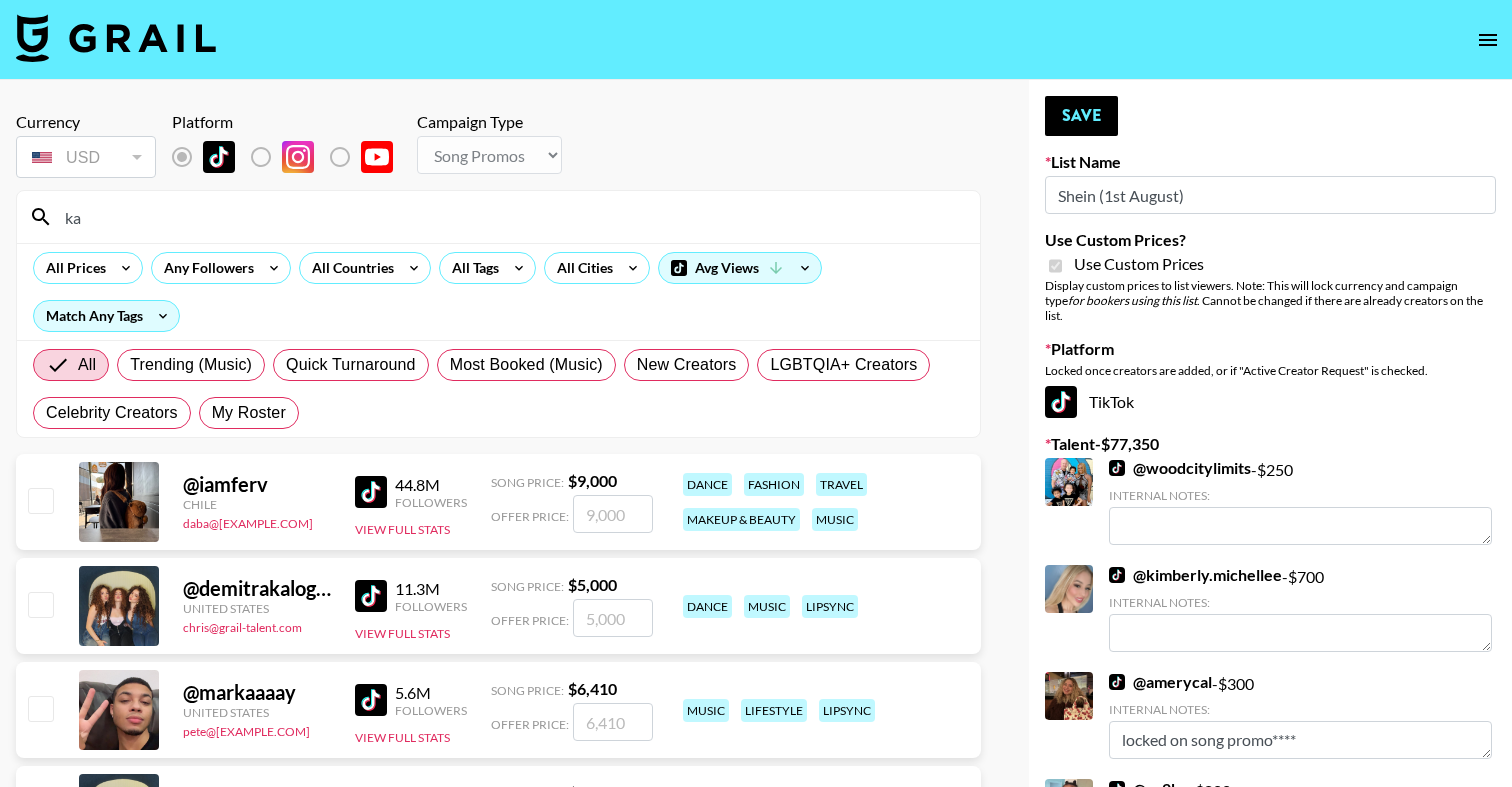 type on "kat" 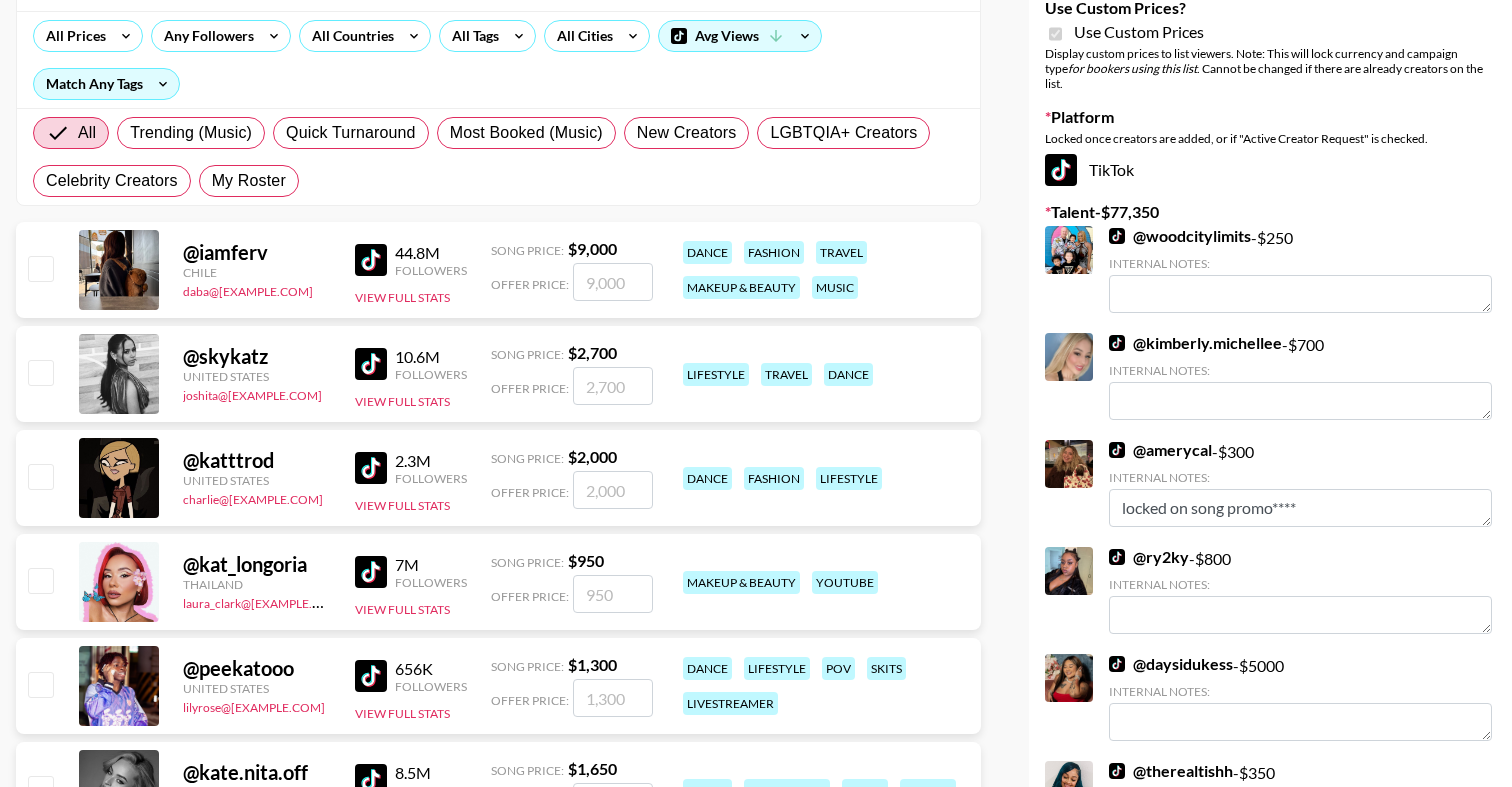 scroll, scrollTop: 0, scrollLeft: 0, axis: both 